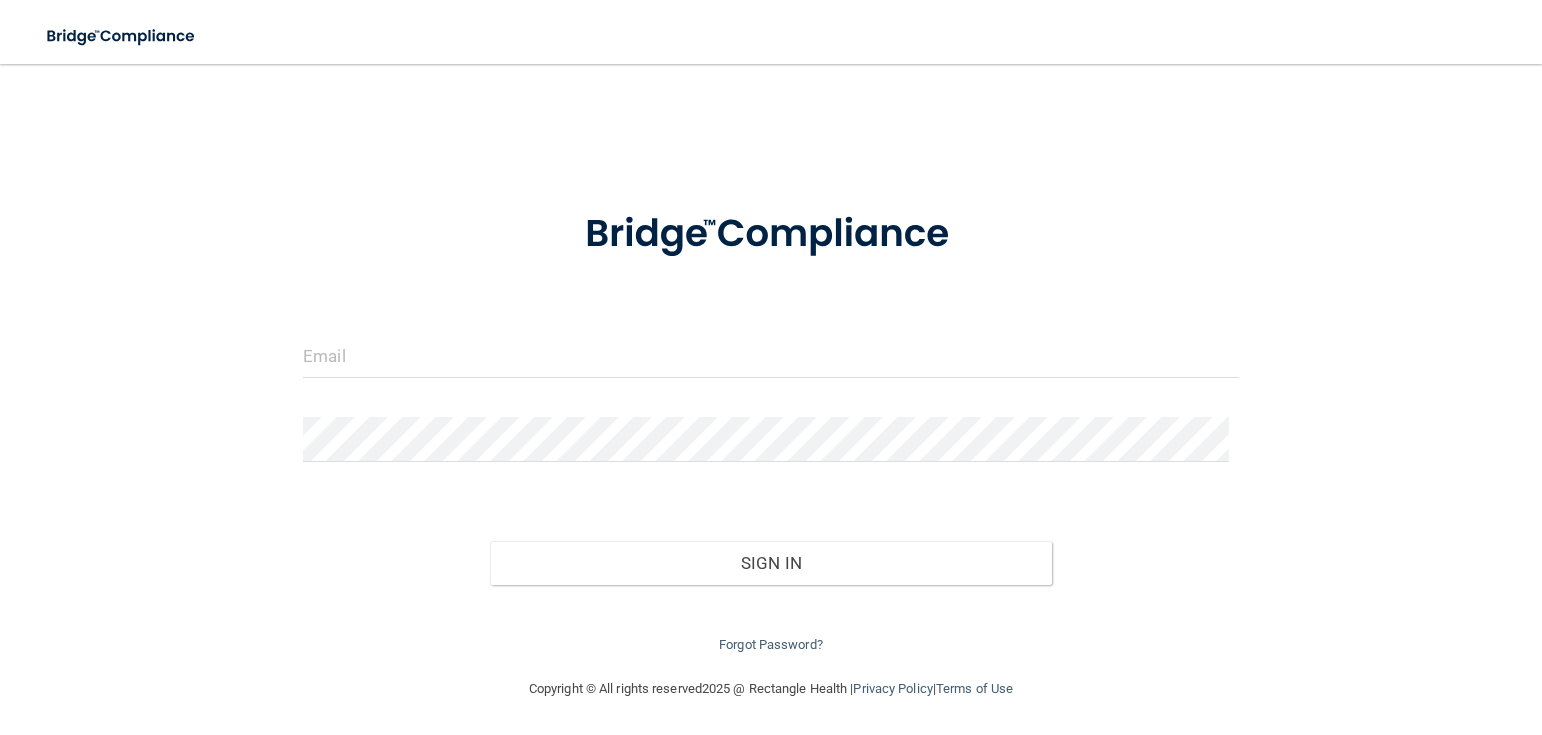 scroll, scrollTop: 0, scrollLeft: 0, axis: both 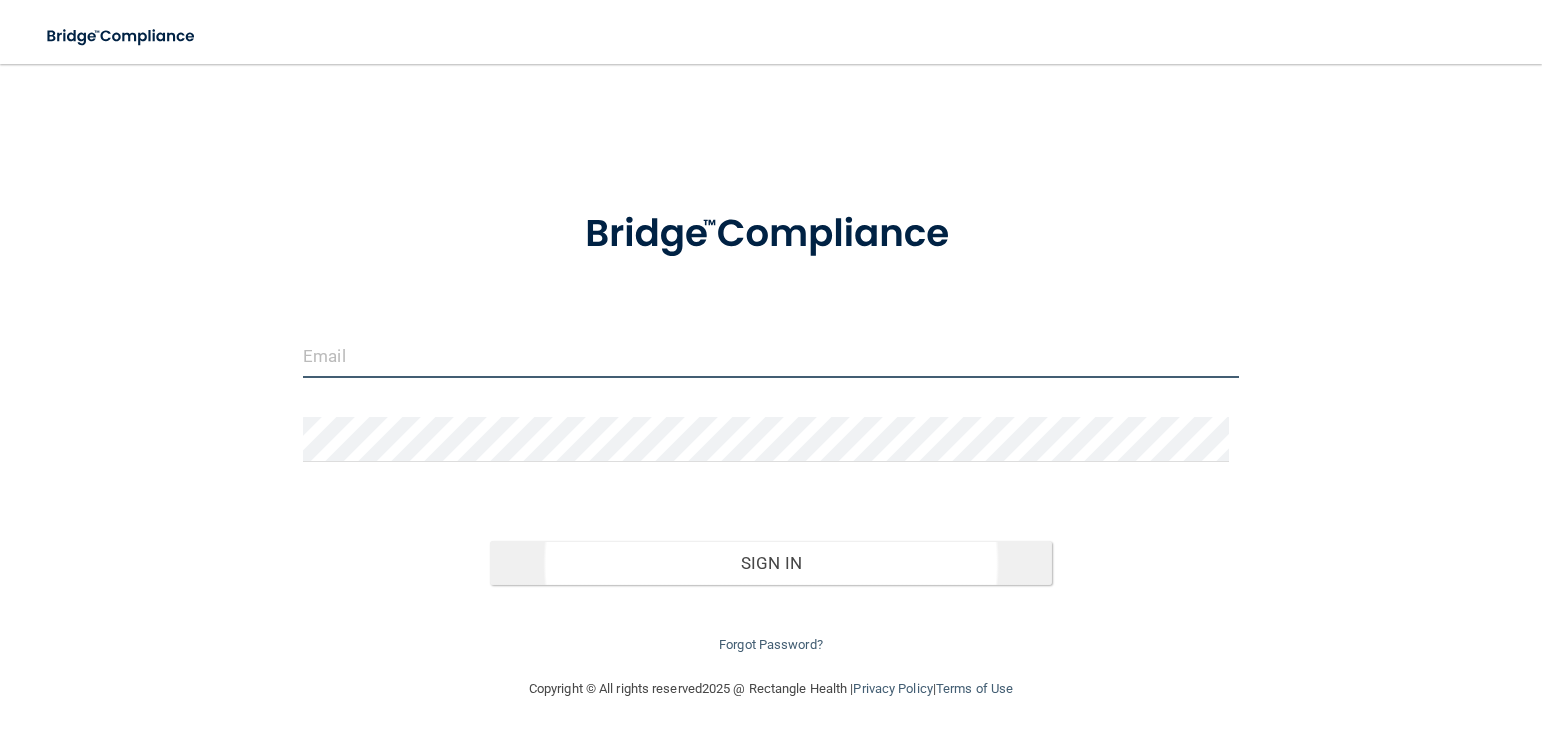 type on "[EMAIL]" 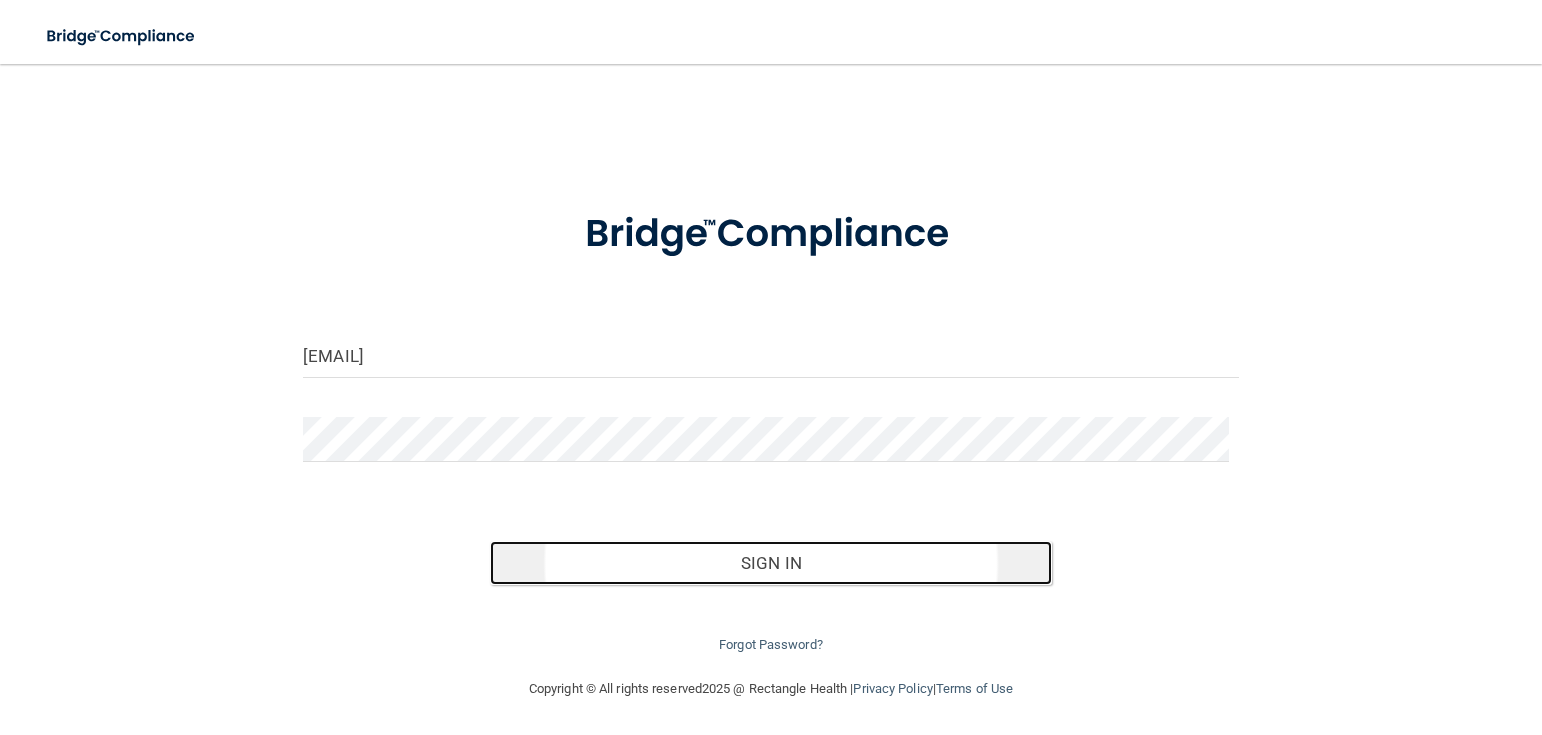click on "Sign In" at bounding box center [770, 563] 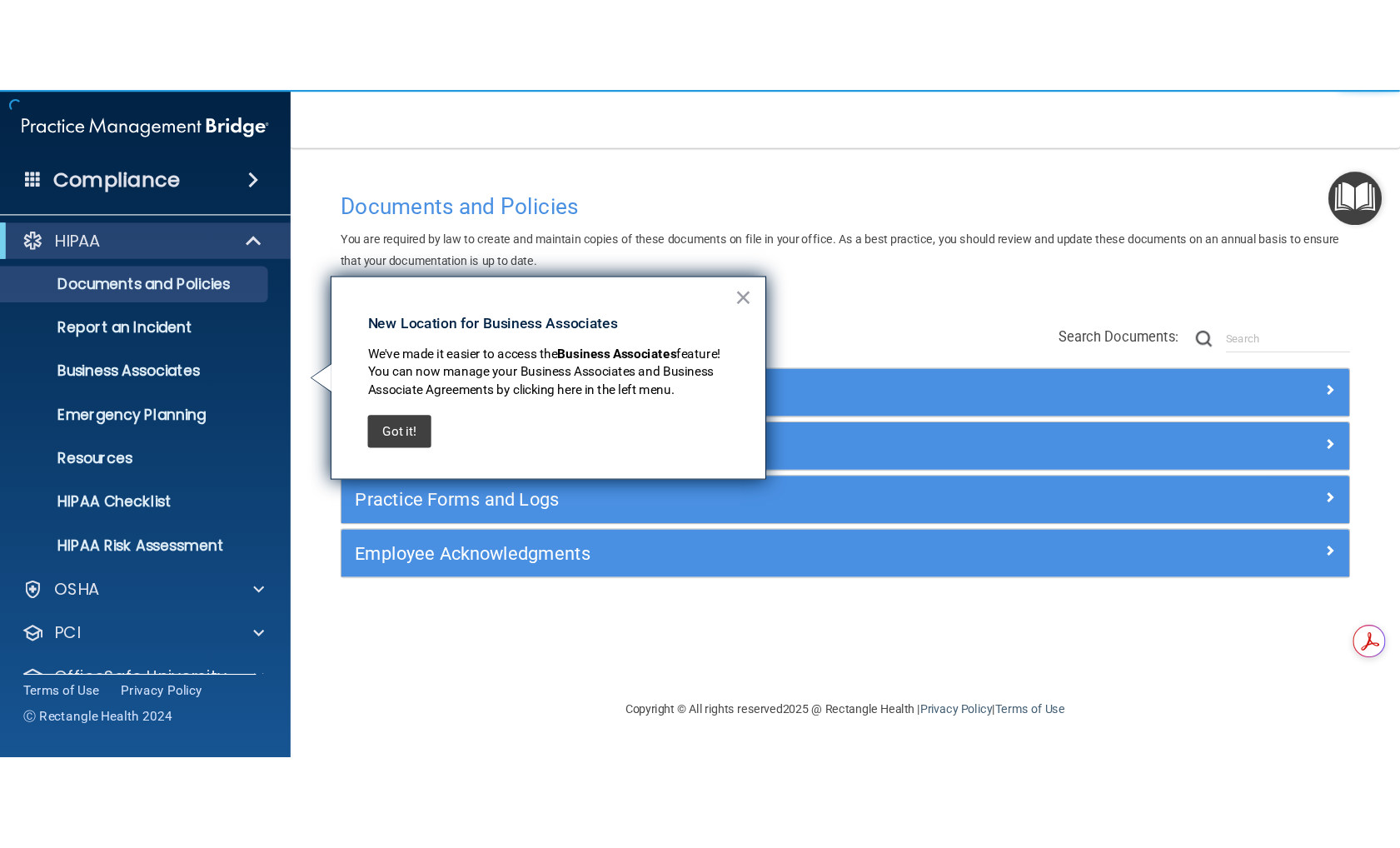 scroll, scrollTop: 0, scrollLeft: 0, axis: both 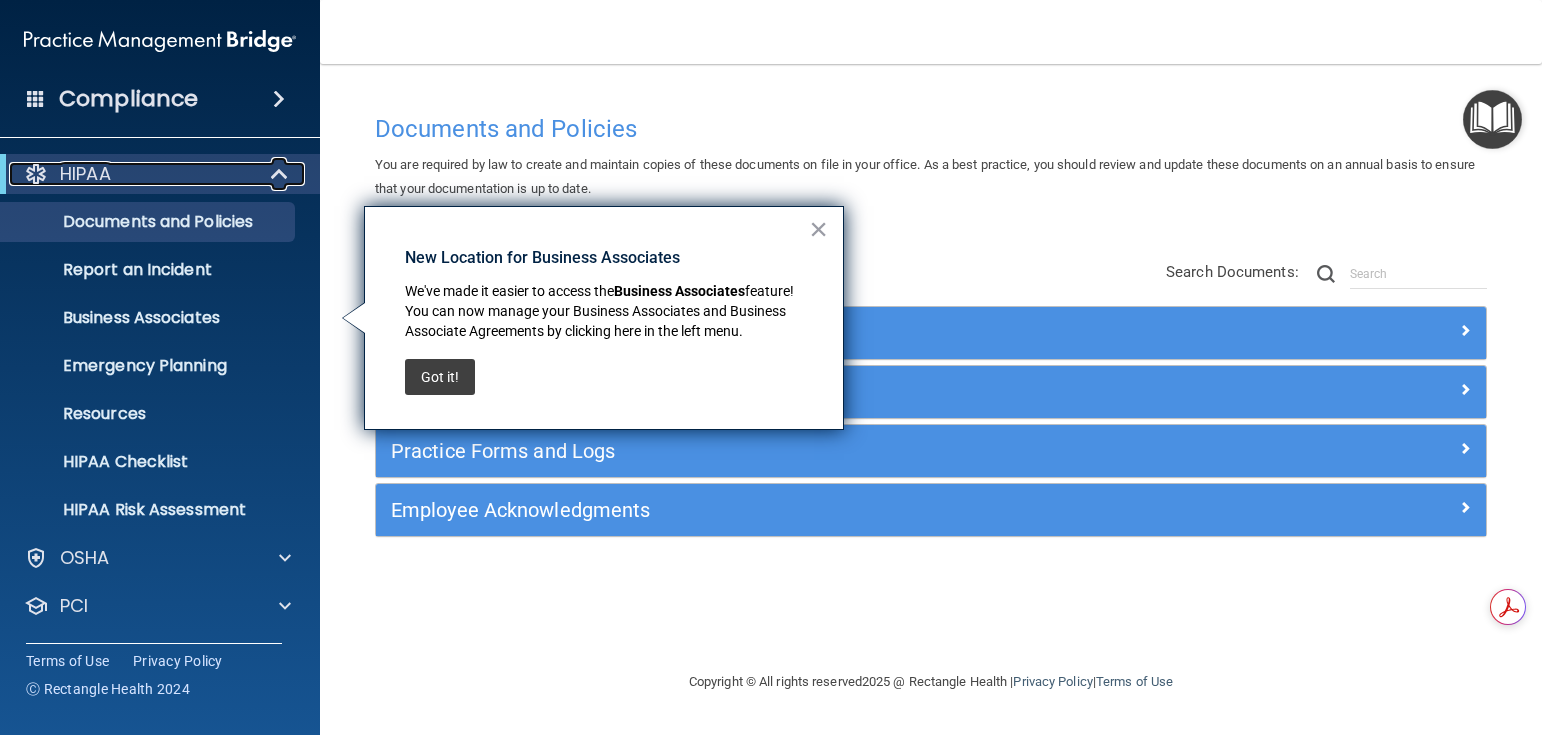 click at bounding box center [281, 174] 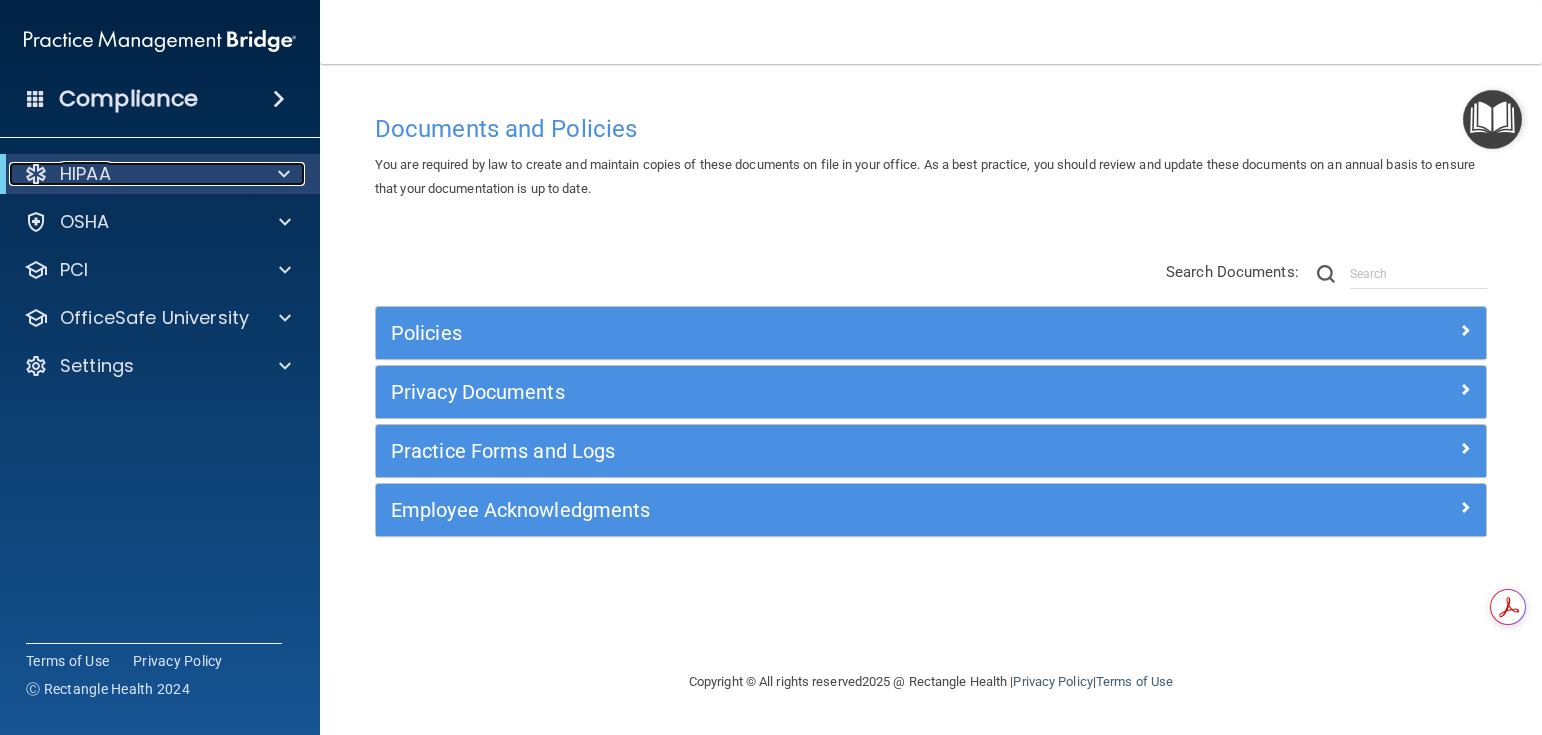 click at bounding box center (284, 174) 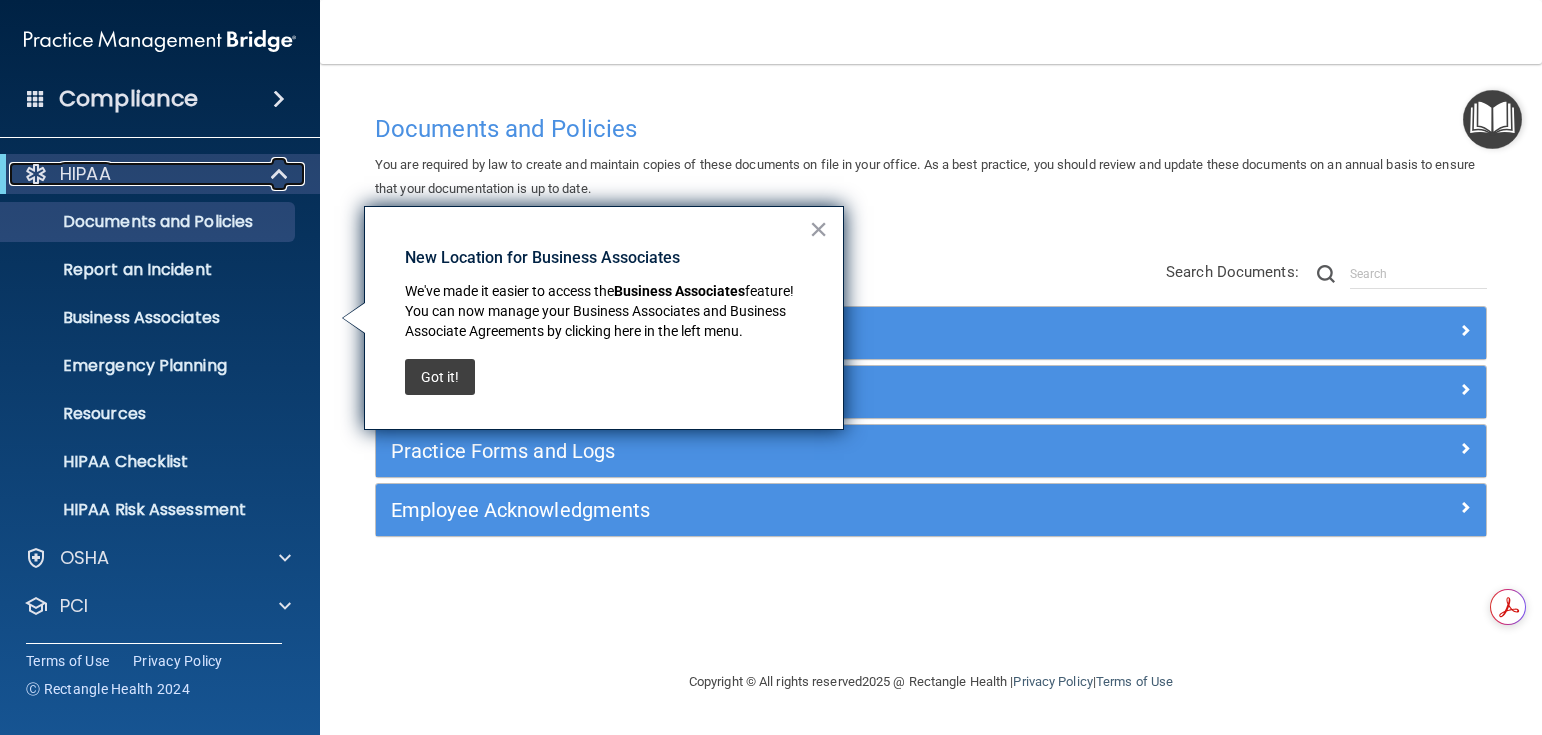 click at bounding box center [281, 174] 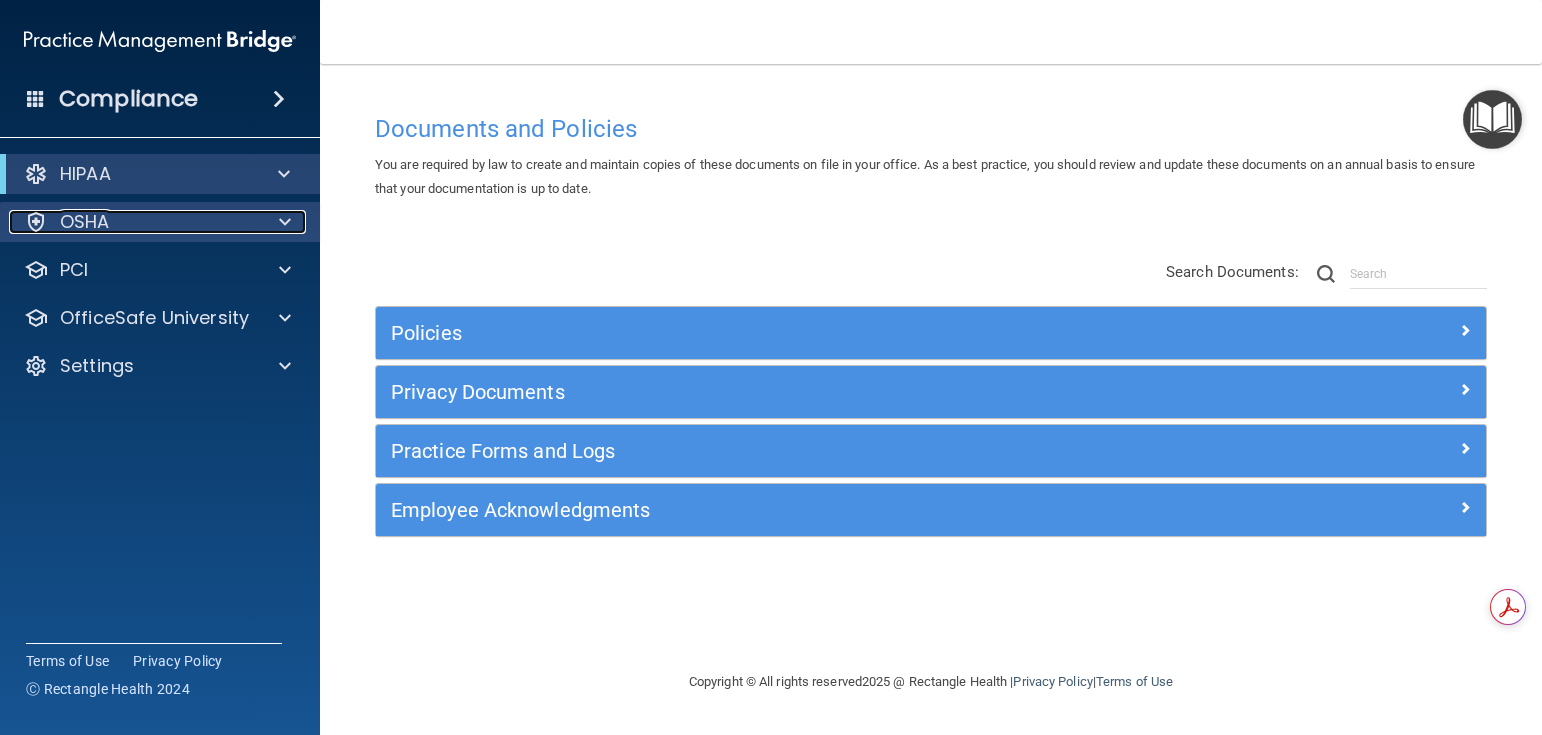 click at bounding box center (282, 222) 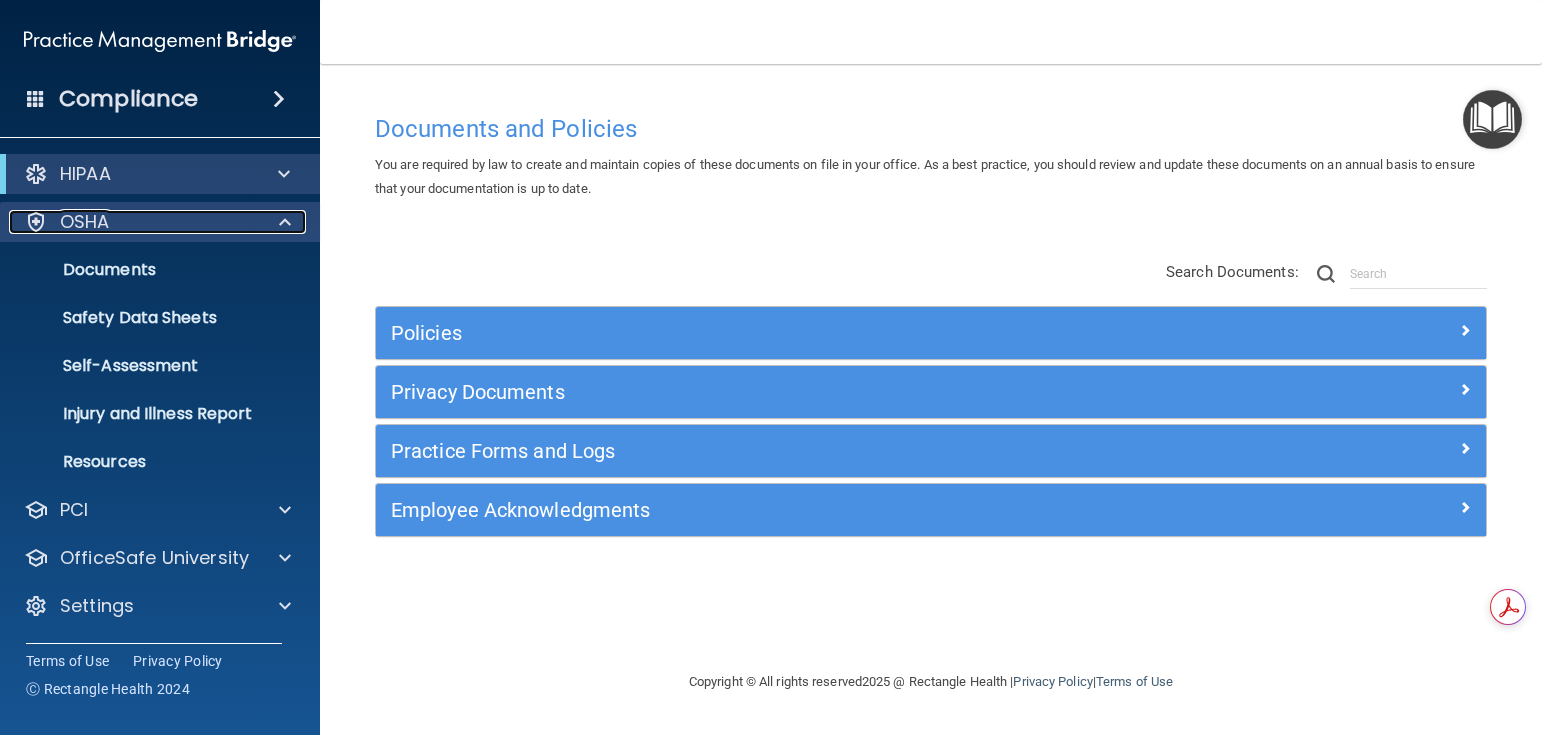 click at bounding box center (282, 222) 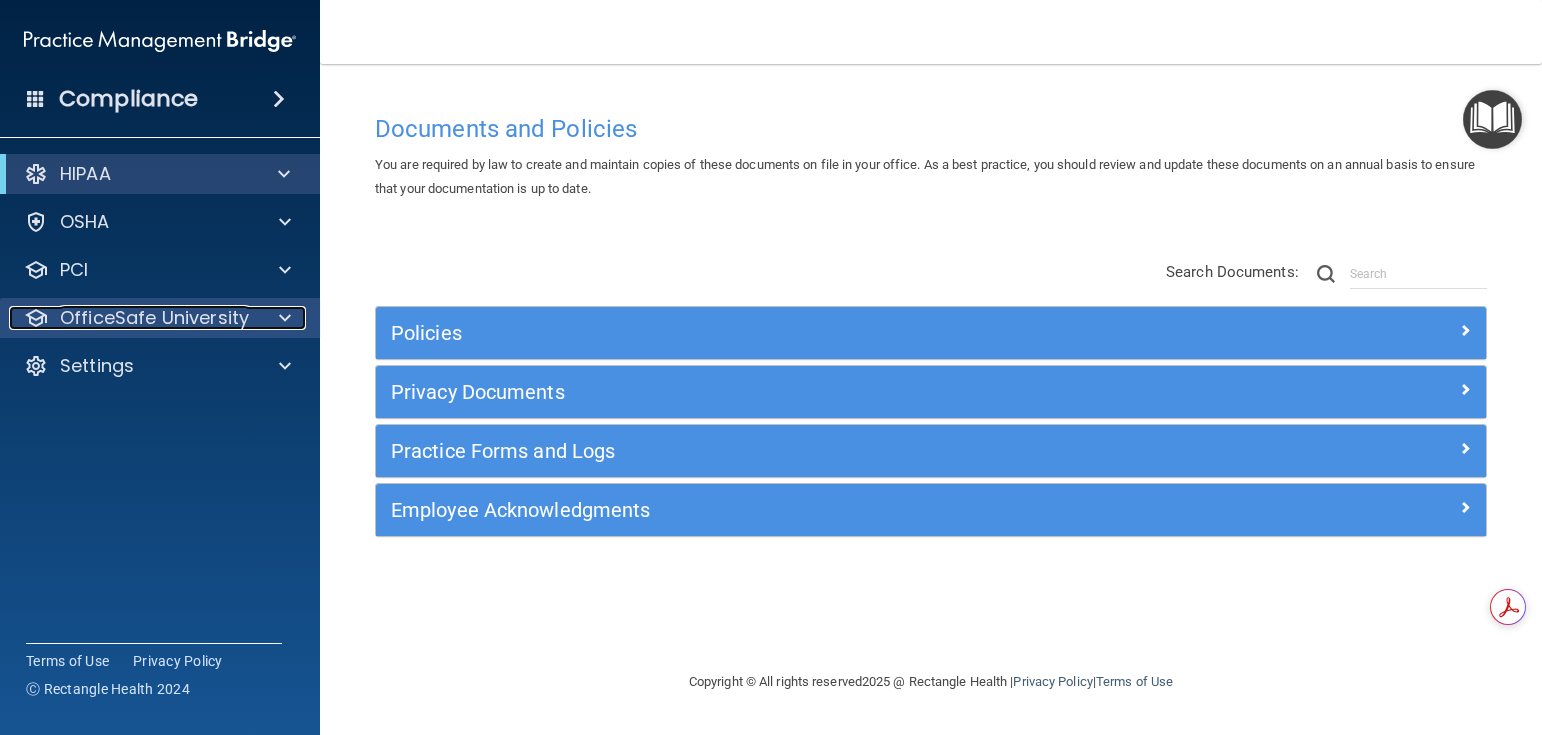 click at bounding box center [285, 318] 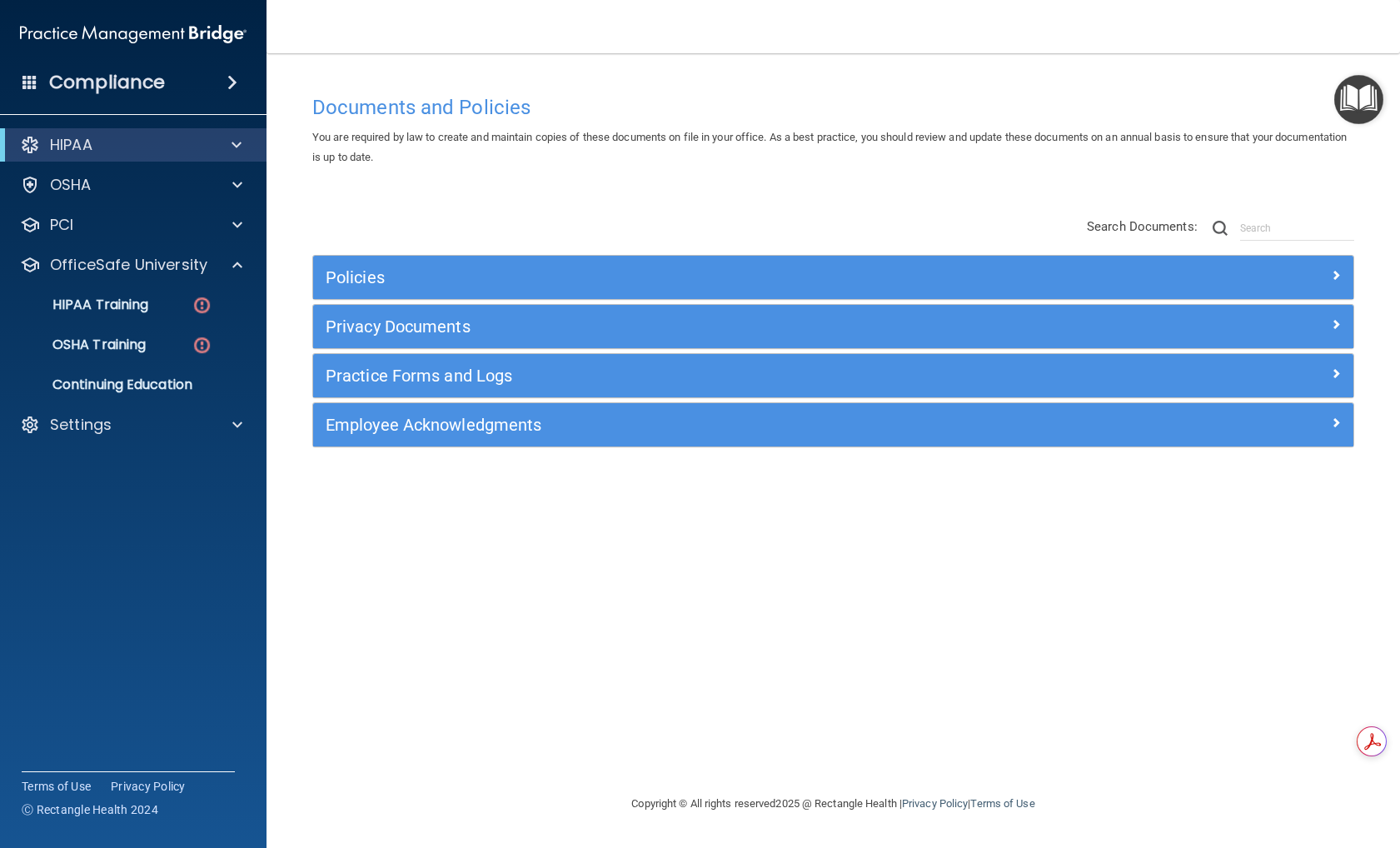 click on "Documents and Policies       You are required by law to create and maintain copies of these documents on file in your office. As a best practice, you should review and update these documents on an annual basis to ensure that your documentation is up to date.             There are no documents selected                Search Documents:                      Search Results            Name  Description        Acceptable Use Policy   Acceptable Use Policy     Policy that defines acceptable and unacceptable use of electronic devices and network resources in conjunction with its established culture of ethical and lawful behavior, openness, trust, and integrity.        Business Associates Policy   Business Associates Policy     Policy that describes the obligations of business associates and the requirements for contracting with business associates.        Complaint Process Policy   Complaint Process Policy            Document Destruction Policy   Document Destruction Policy" at bounding box center [833, 440] 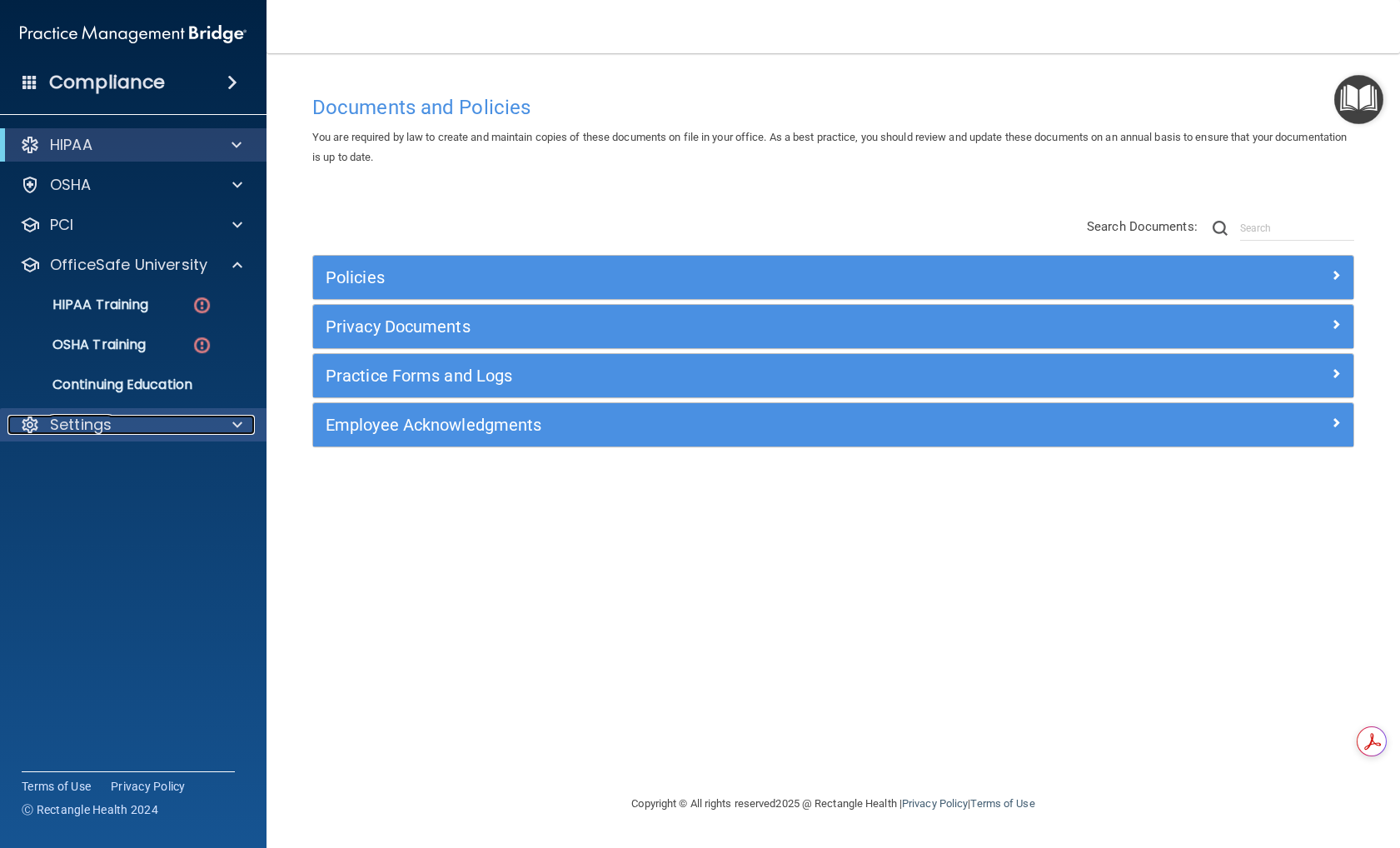 click on "Settings" at bounding box center [111, 425] 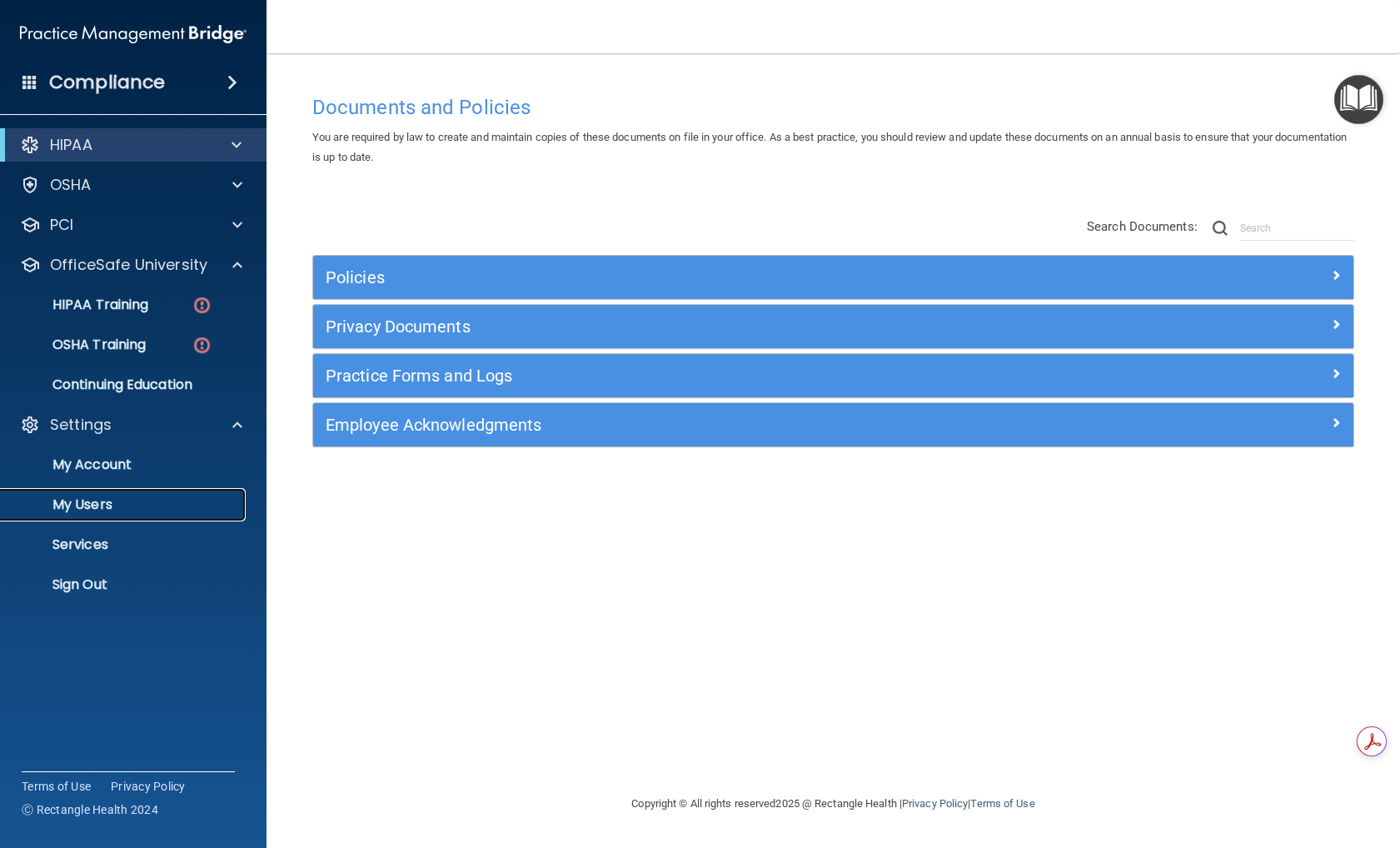 click on "My Users" at bounding box center (124, 505) 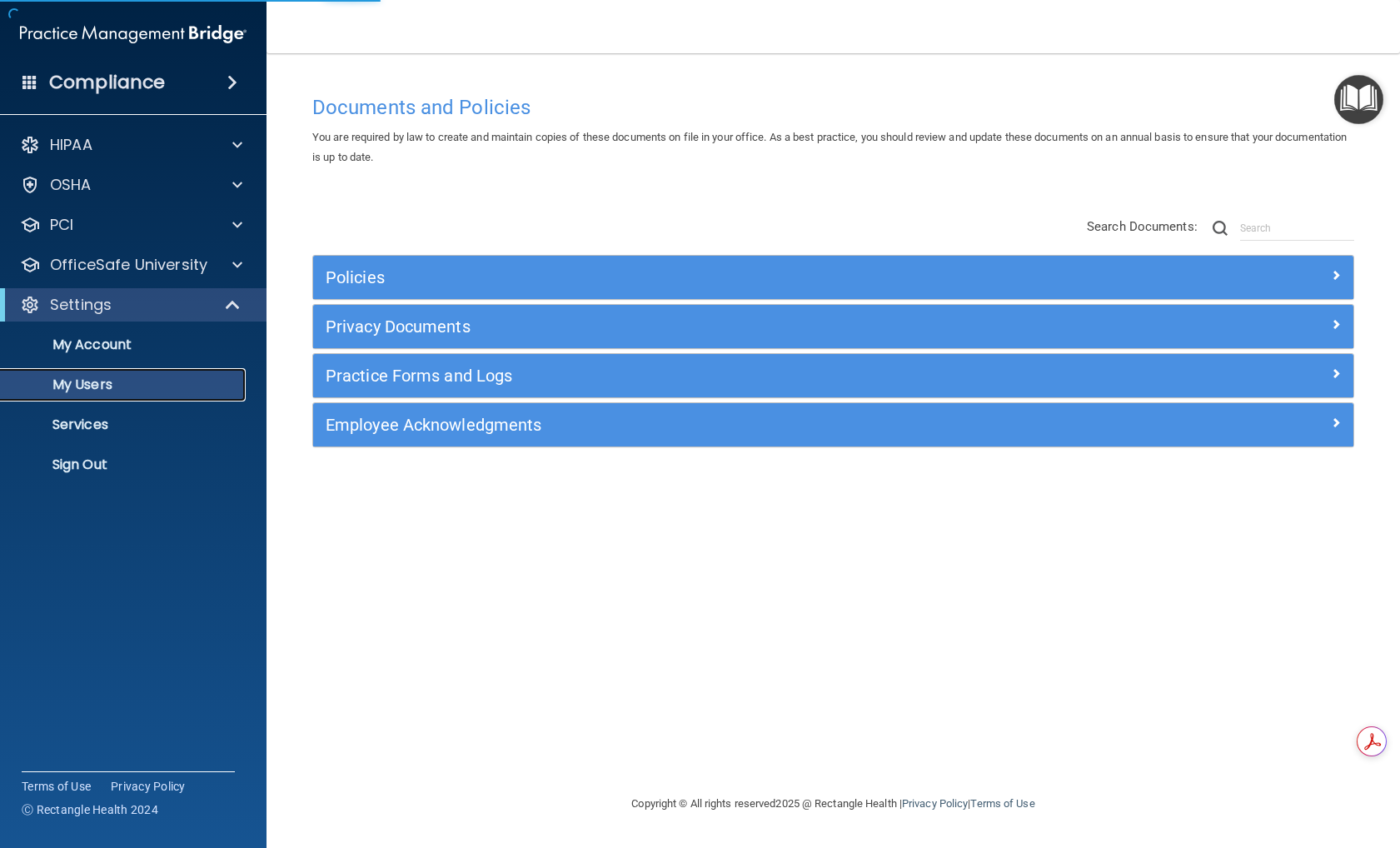 select on "20" 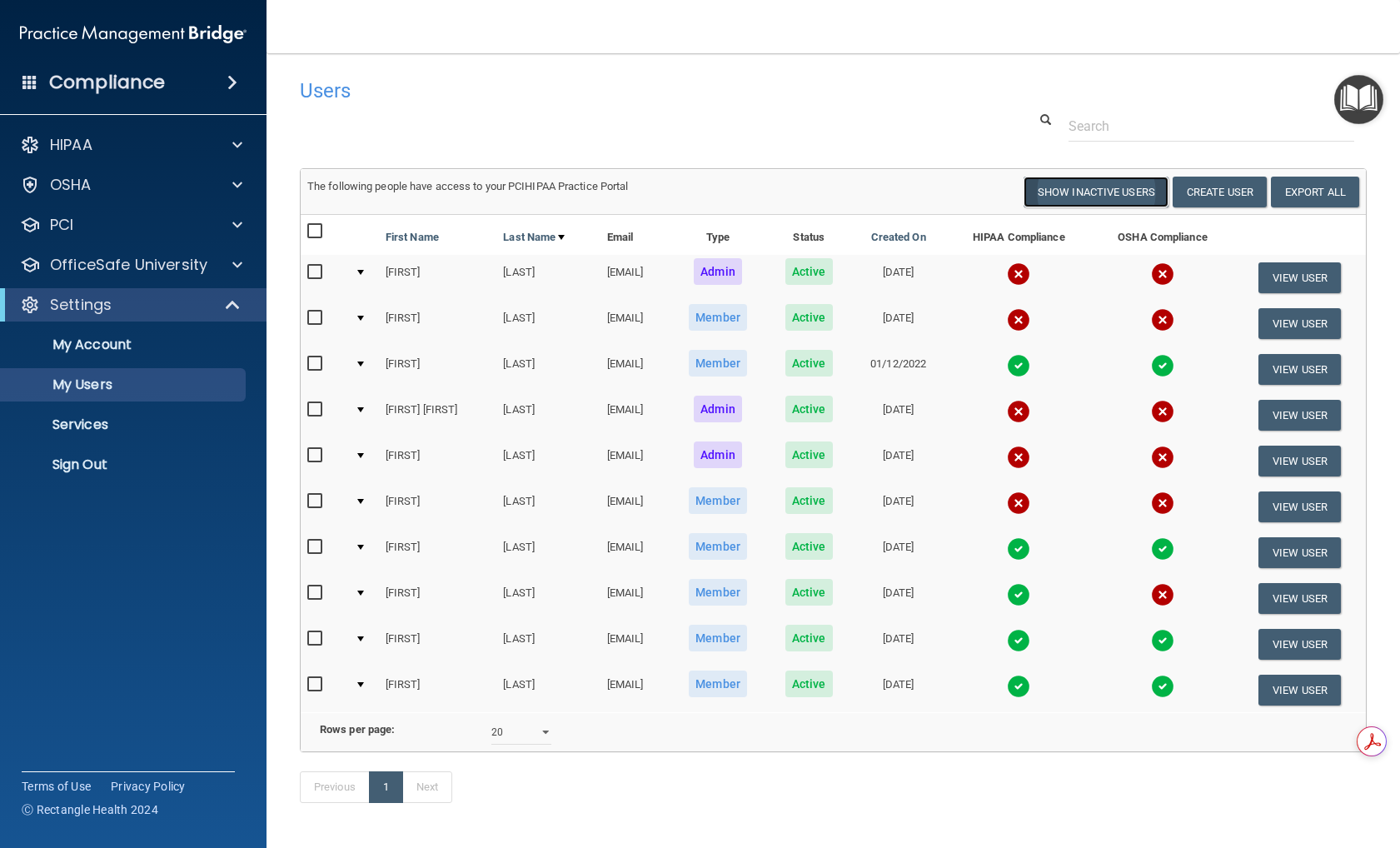 click on "Show Inactive Users" at bounding box center (1096, 192) 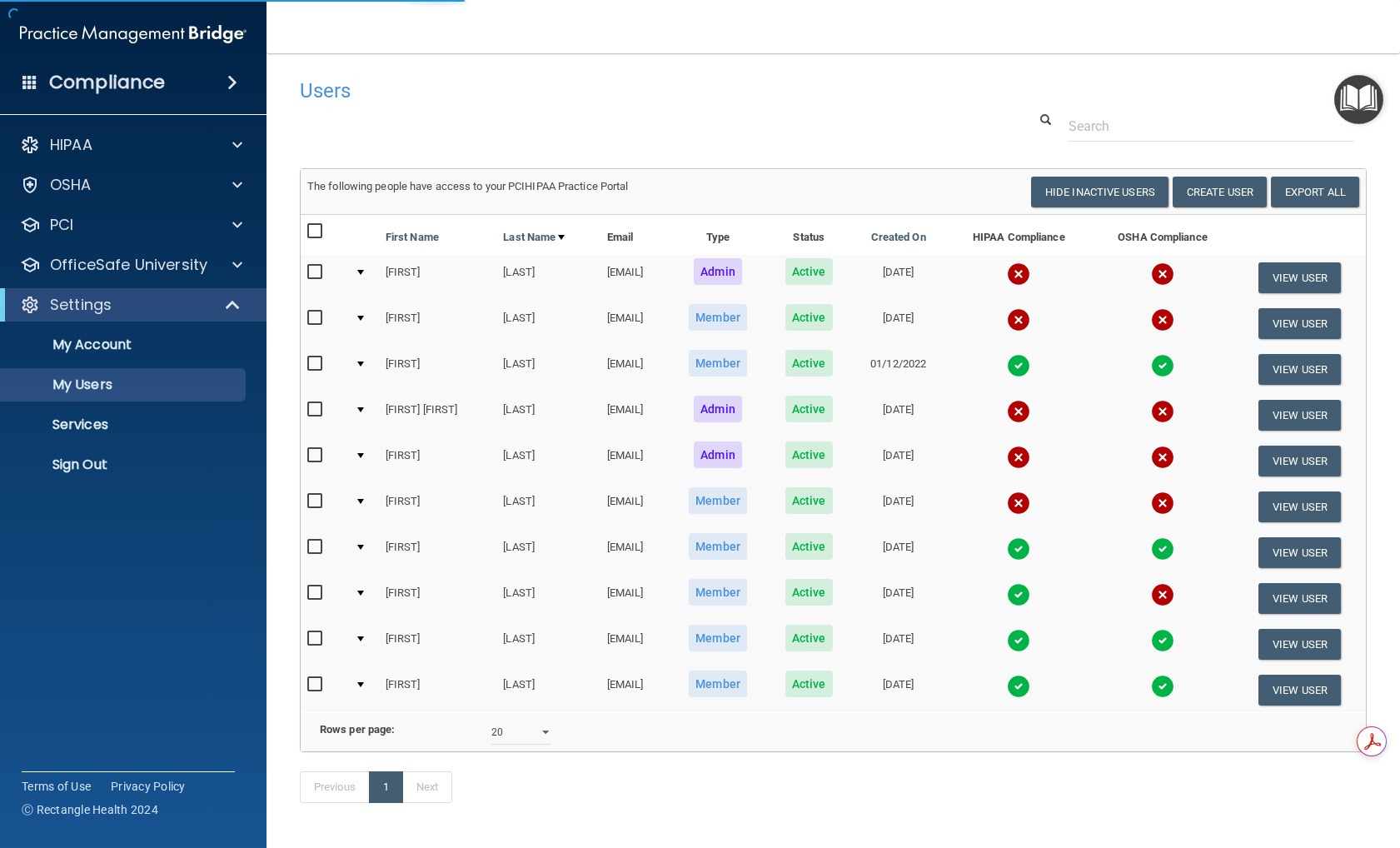 select on "20" 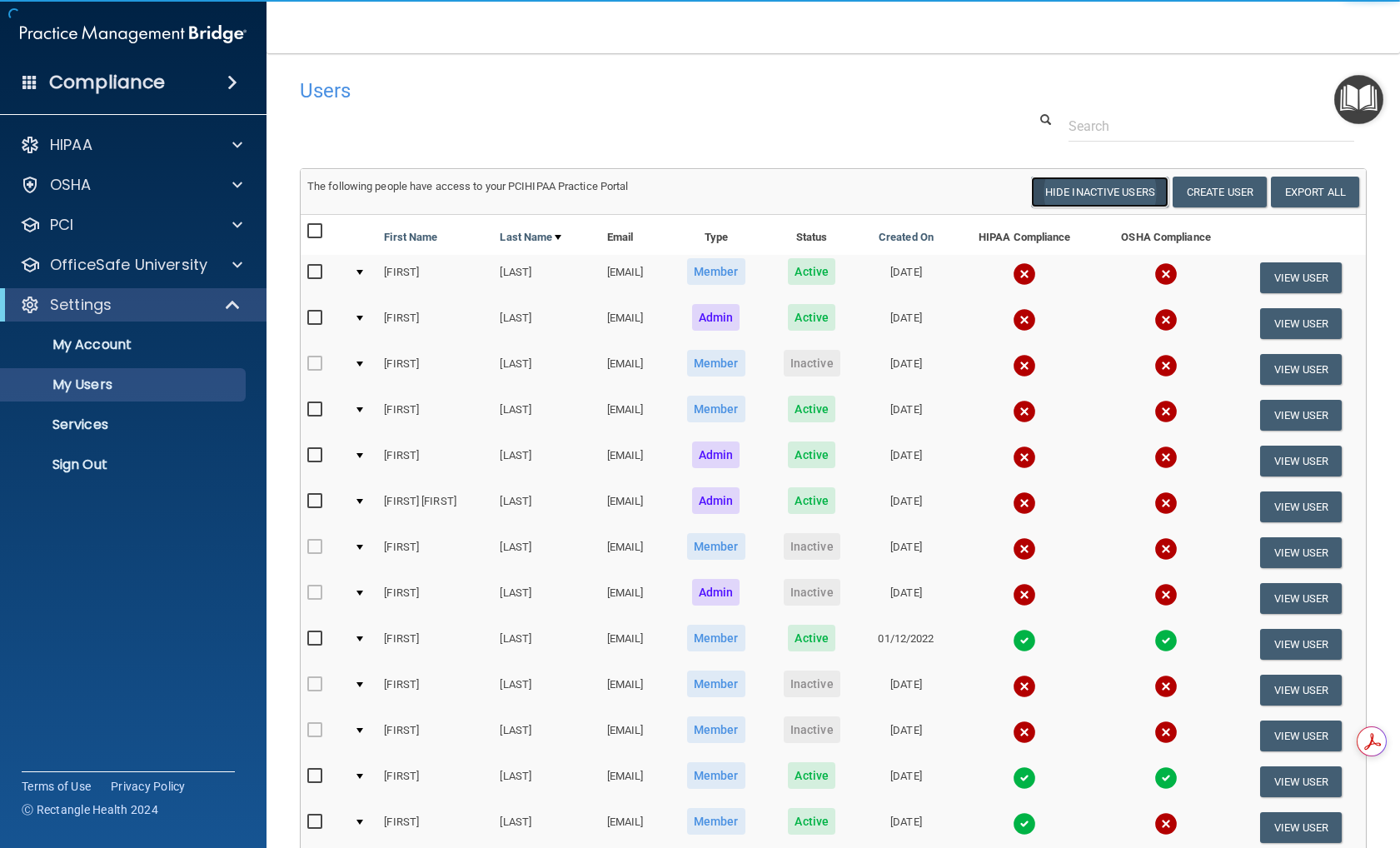 click on "Hide Inactive Users" at bounding box center (1099, 192) 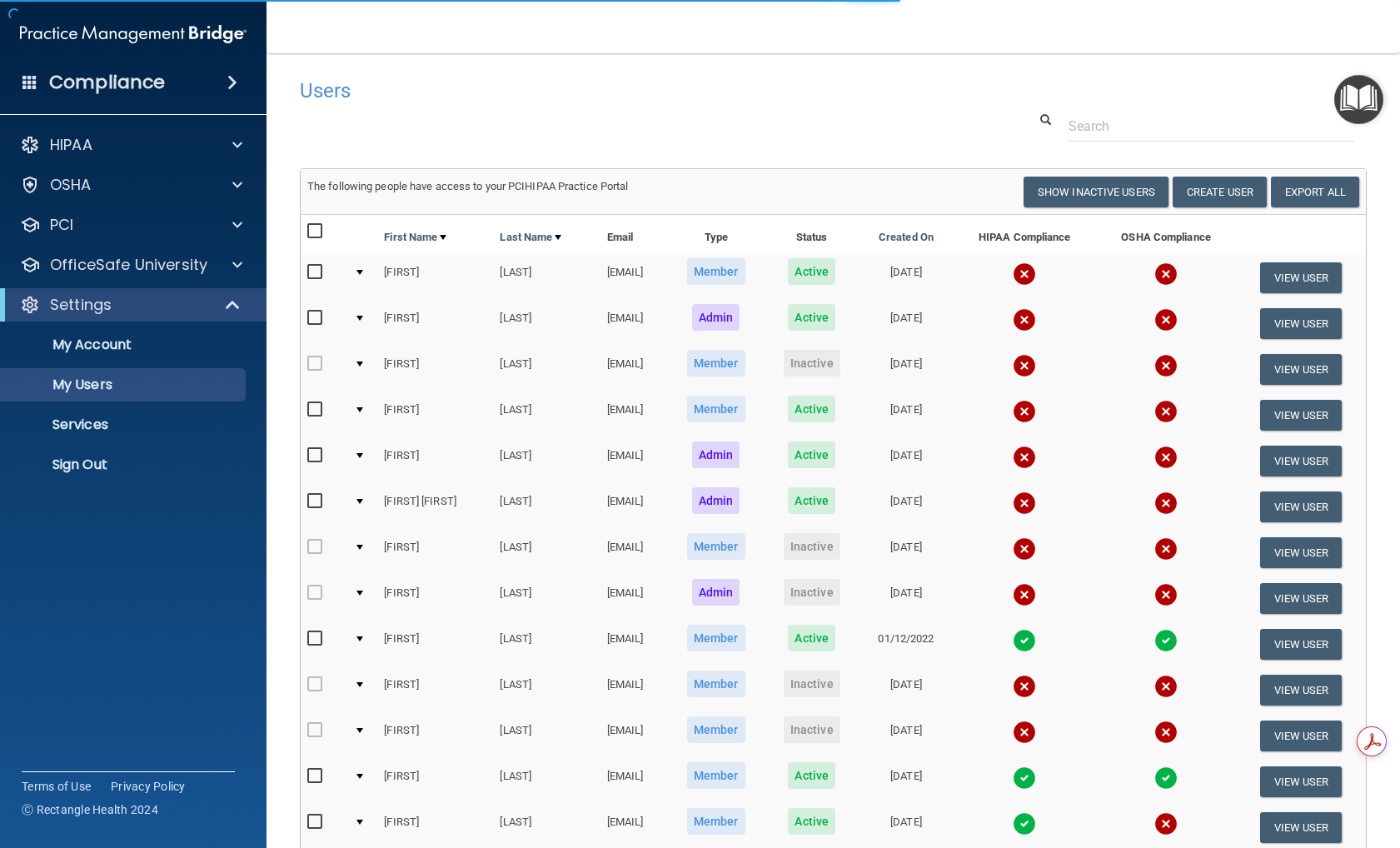 select on "20" 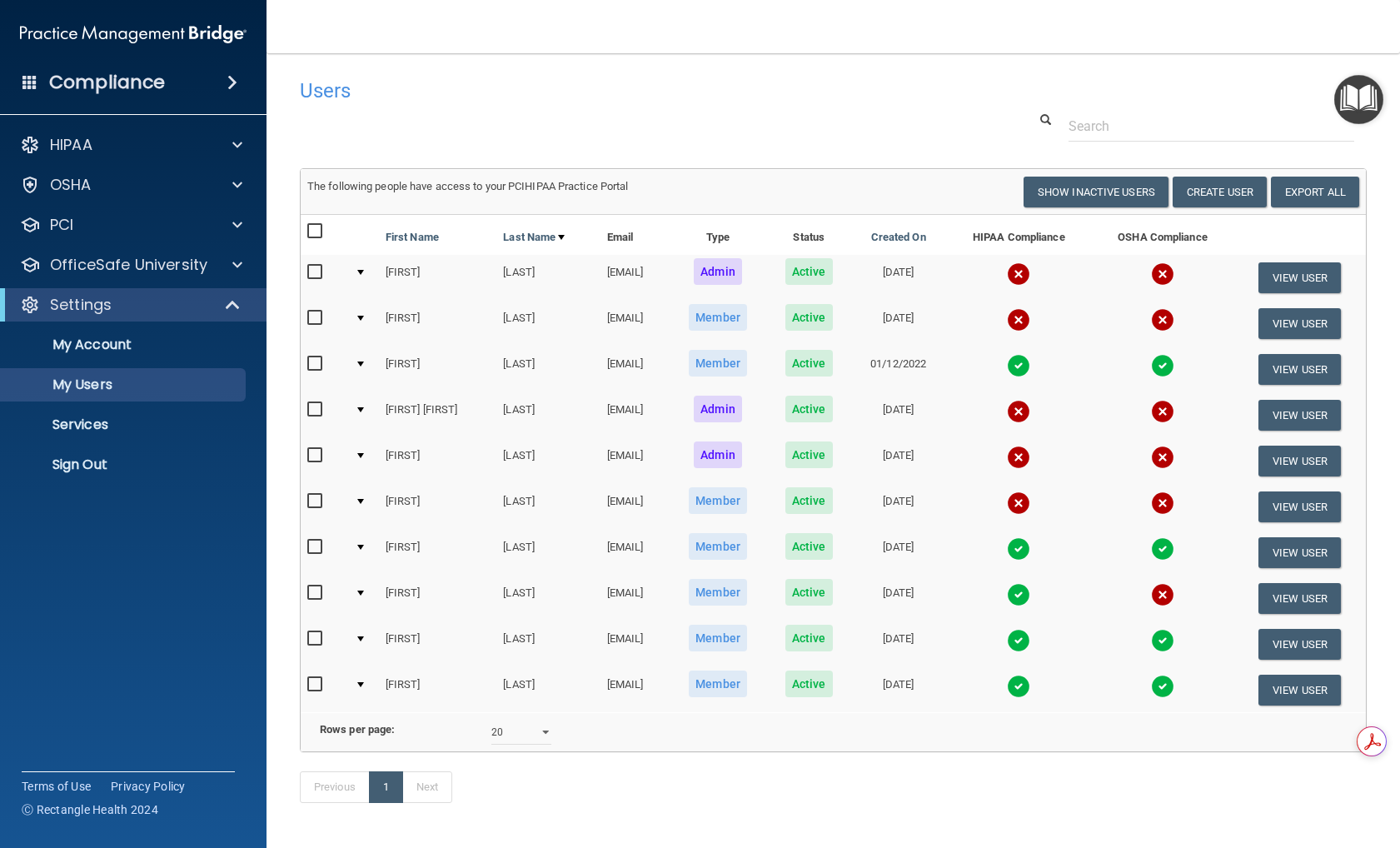click at bounding box center [316, 501] 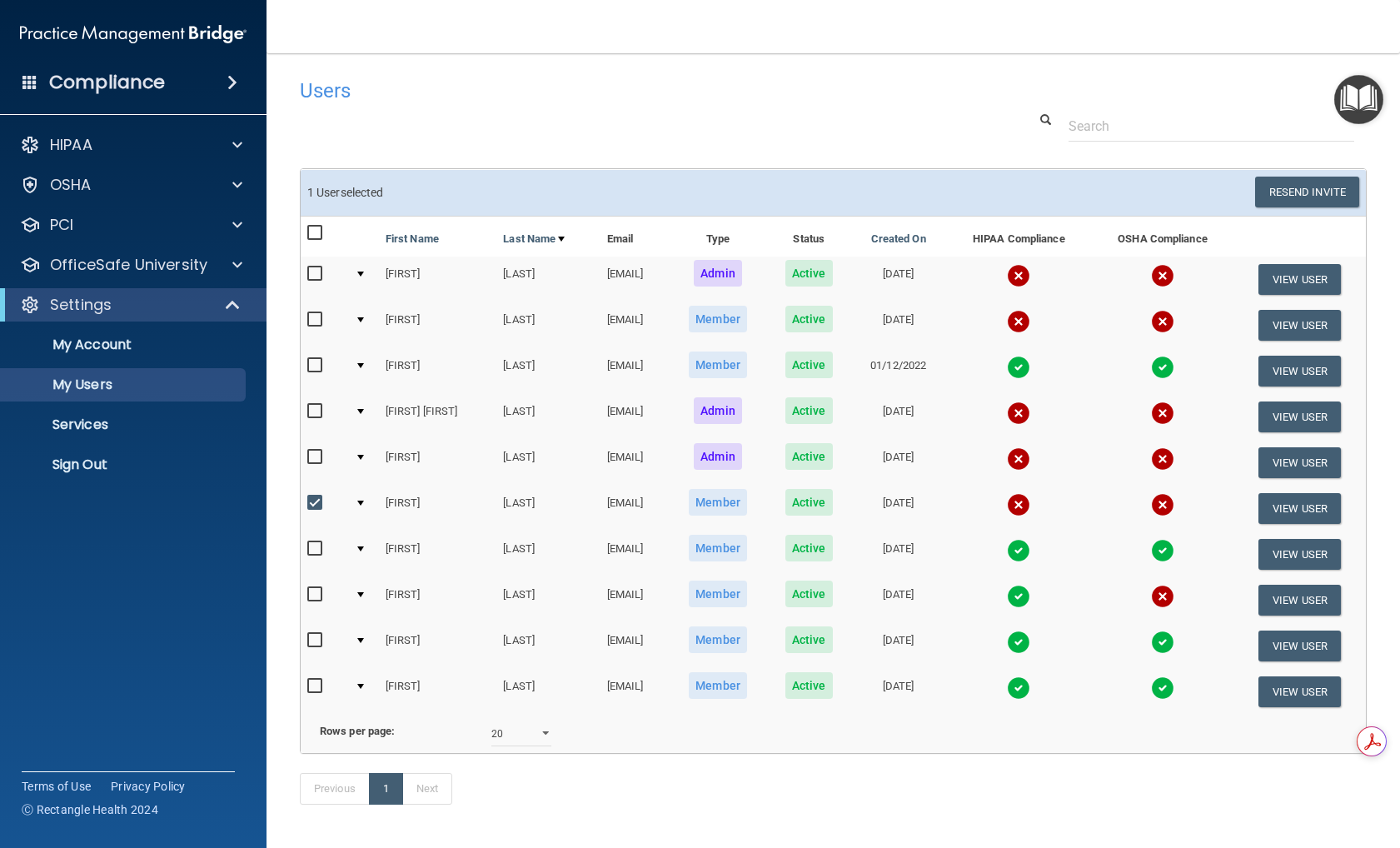 click at bounding box center (316, 503) 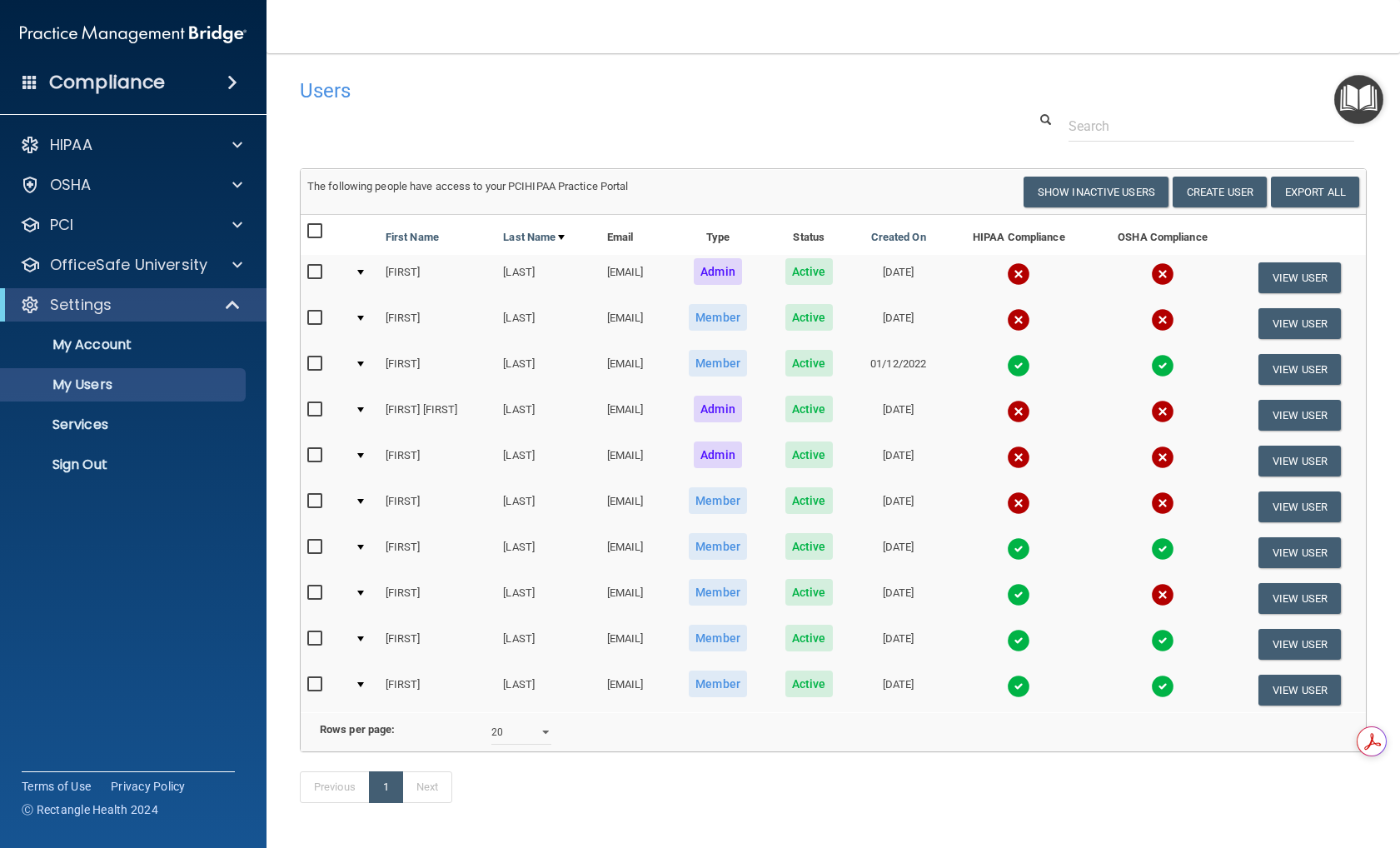 click at bounding box center [361, 501] 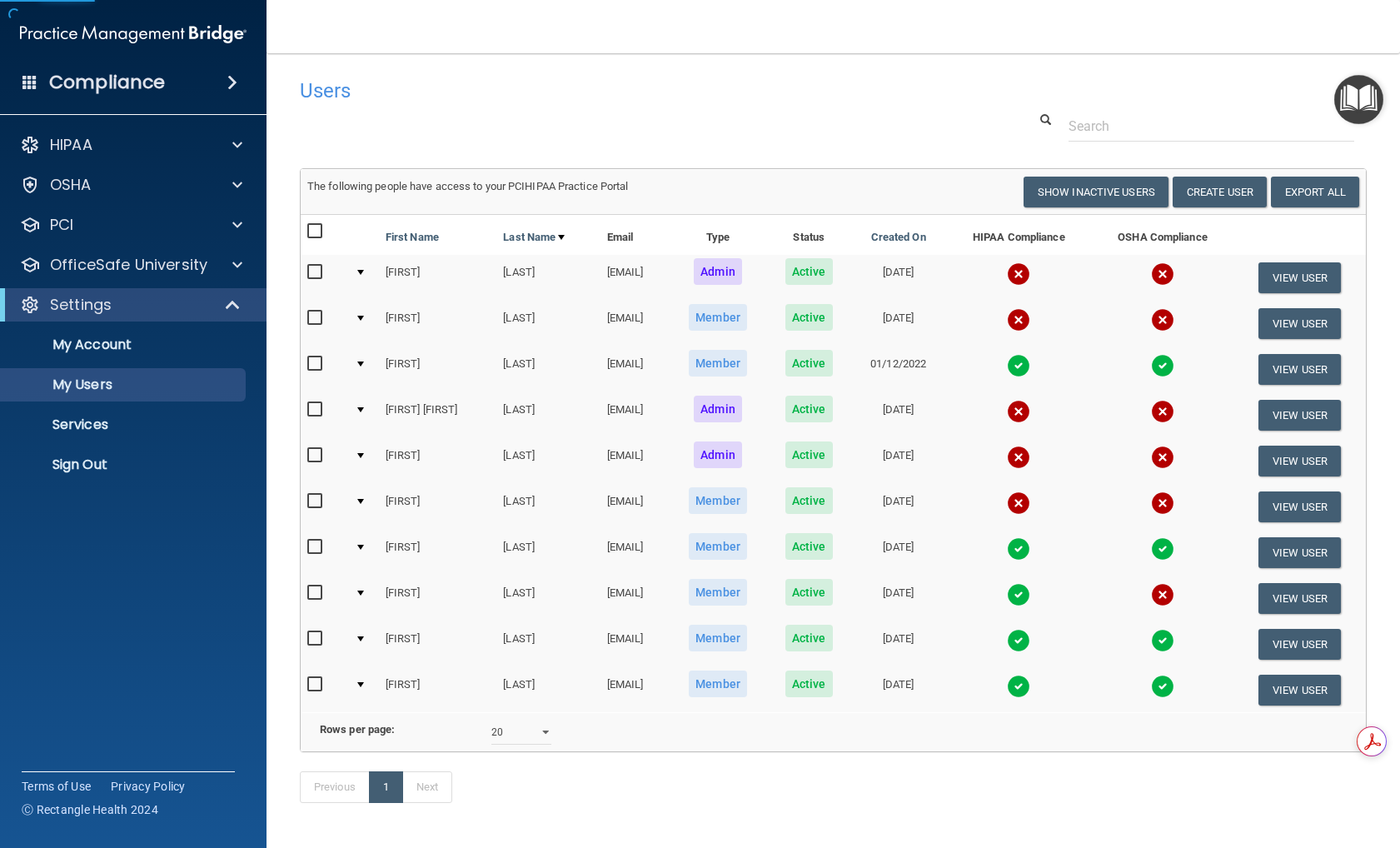 click on "[FIRST]" at bounding box center (438, 506) 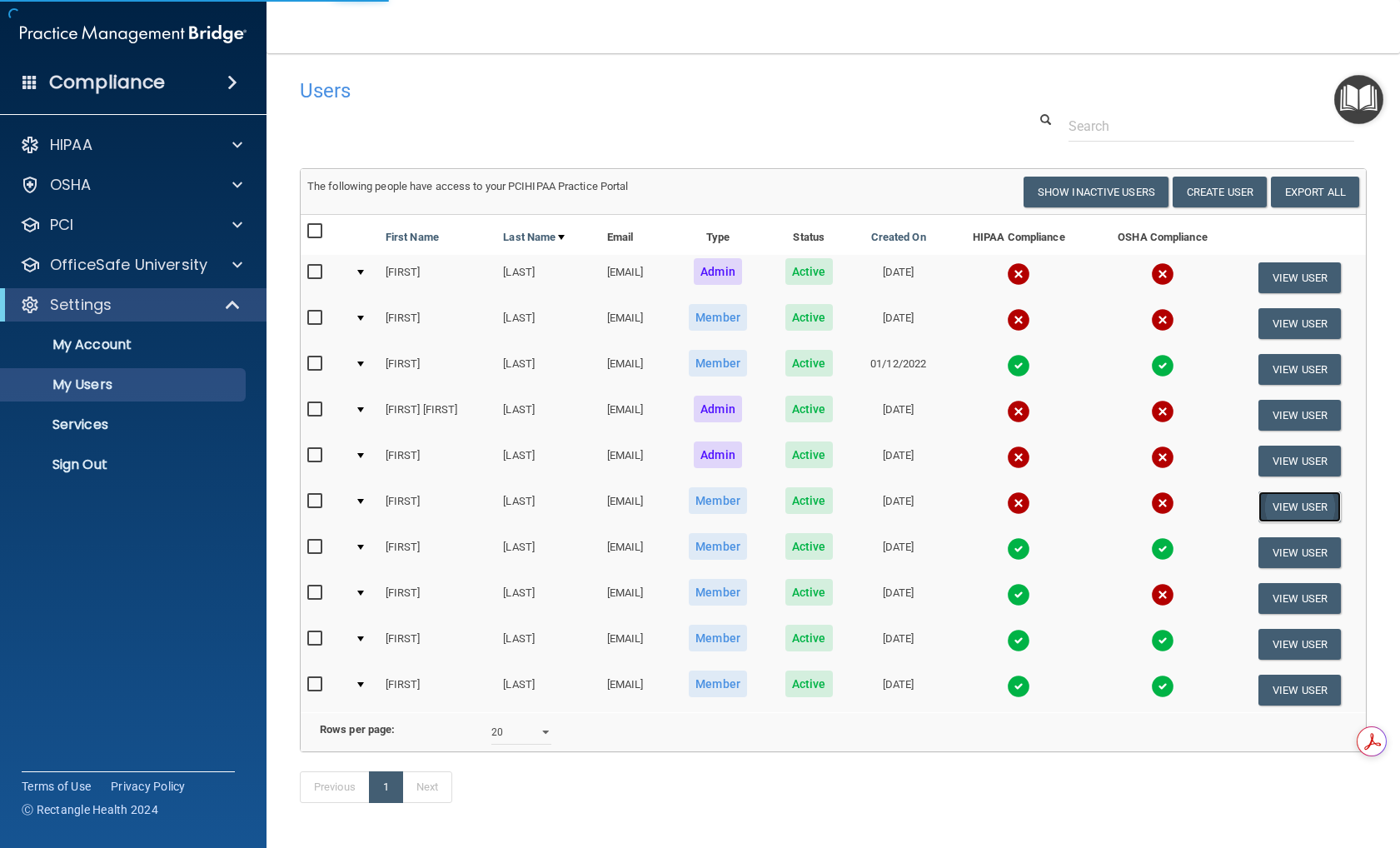click on "View User" at bounding box center [1299, 506] 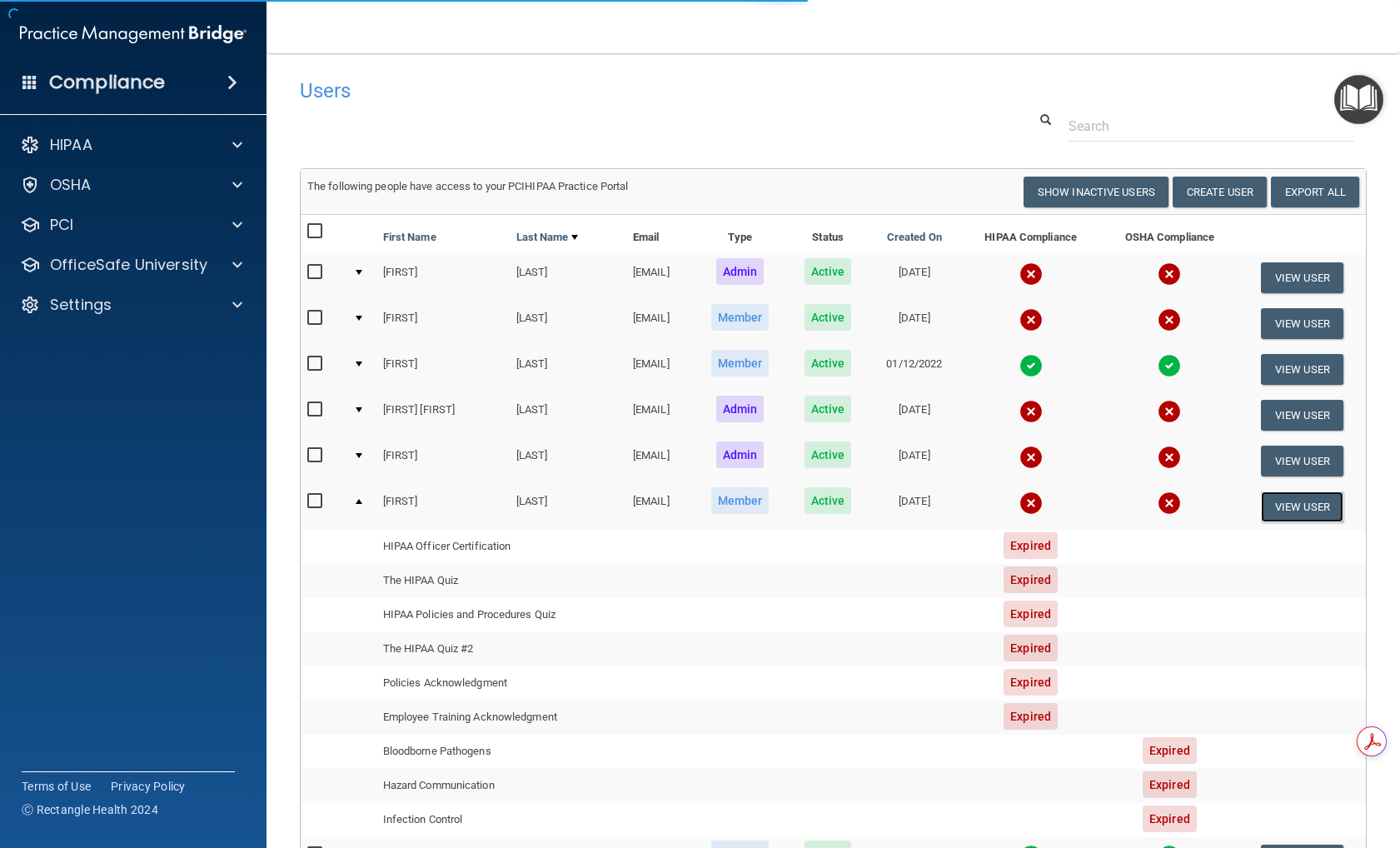 scroll, scrollTop: 0, scrollLeft: 0, axis: both 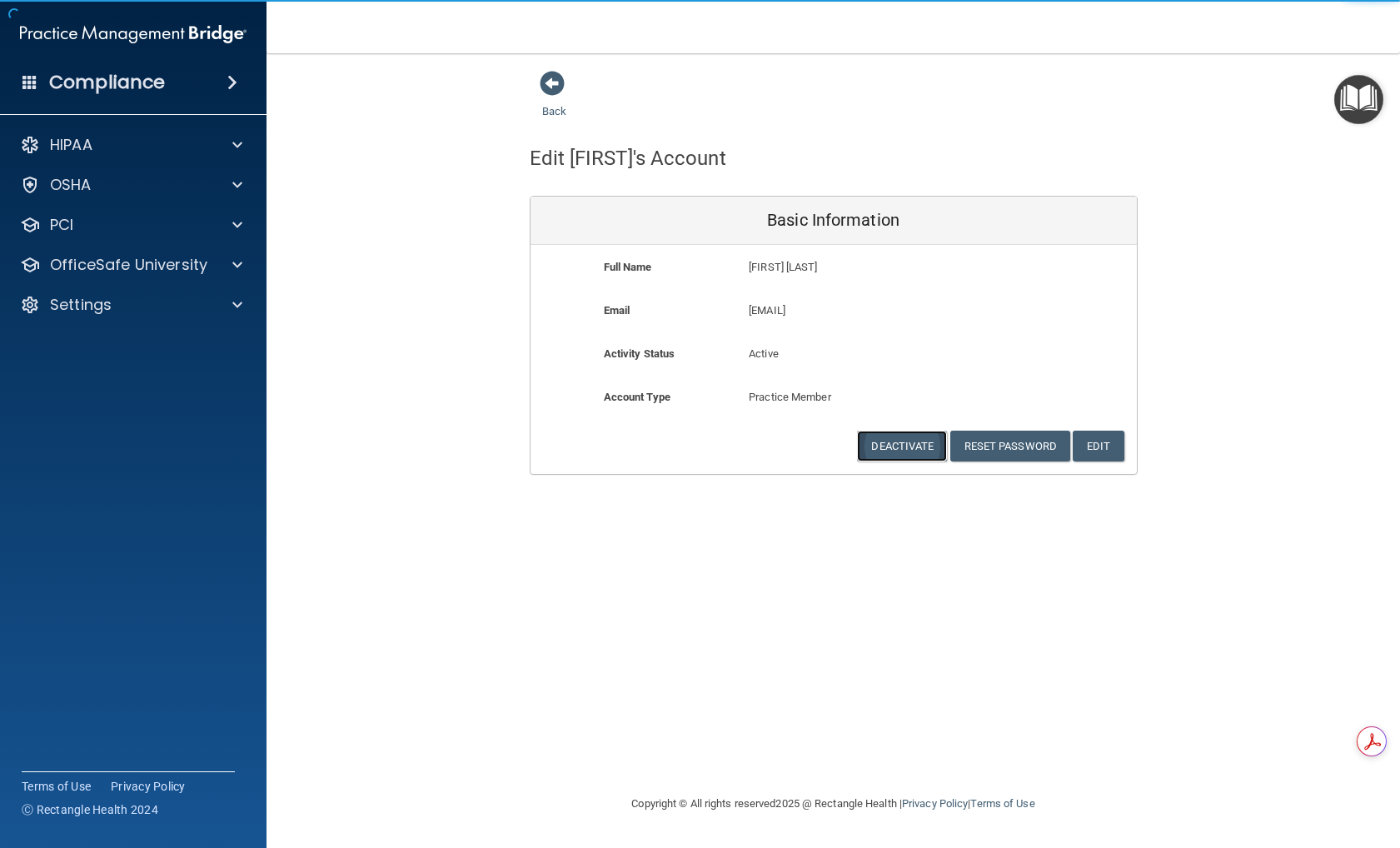 click on "Deactivate" at bounding box center [902, 446] 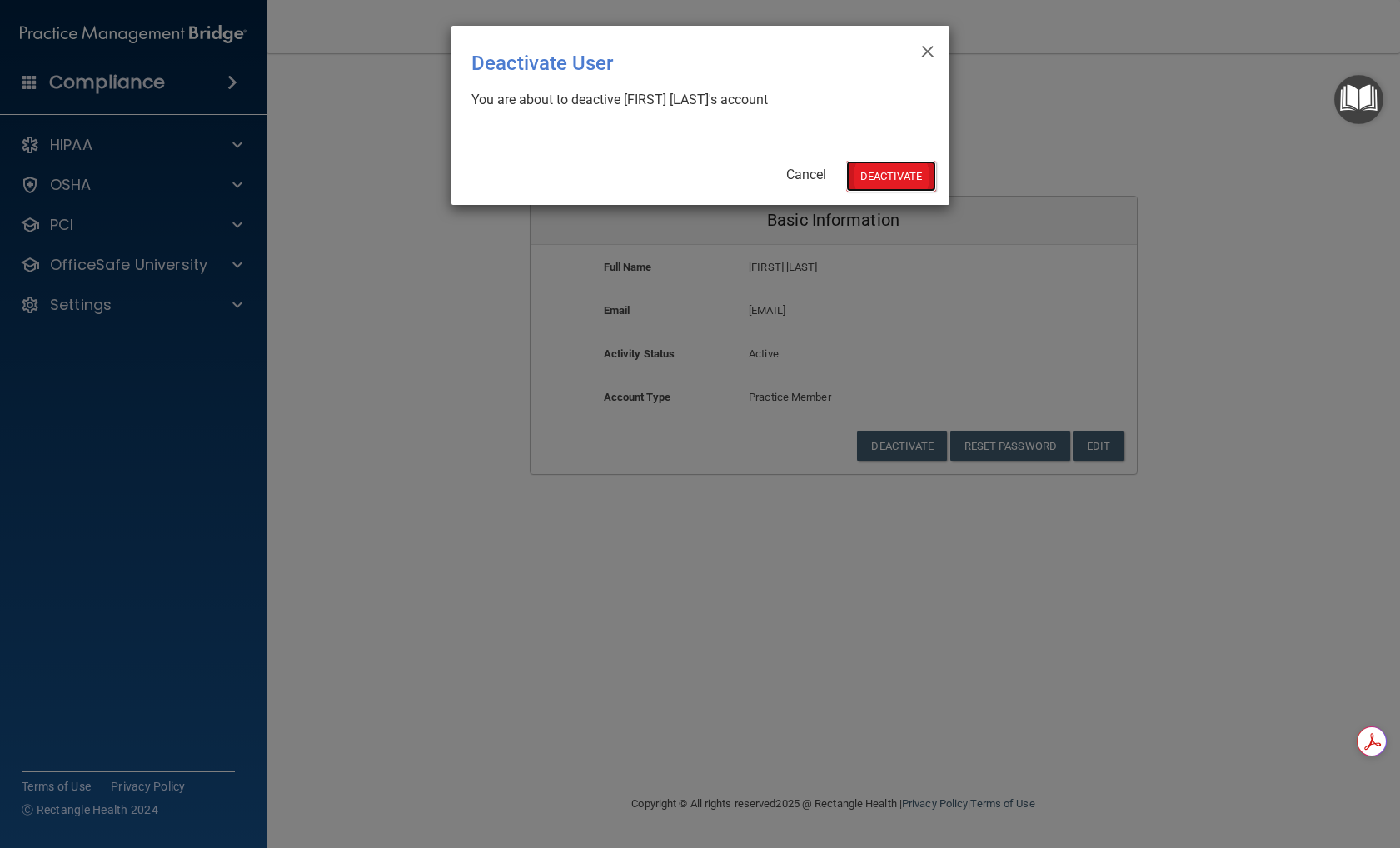 click on "Deactivate" at bounding box center (891, 176) 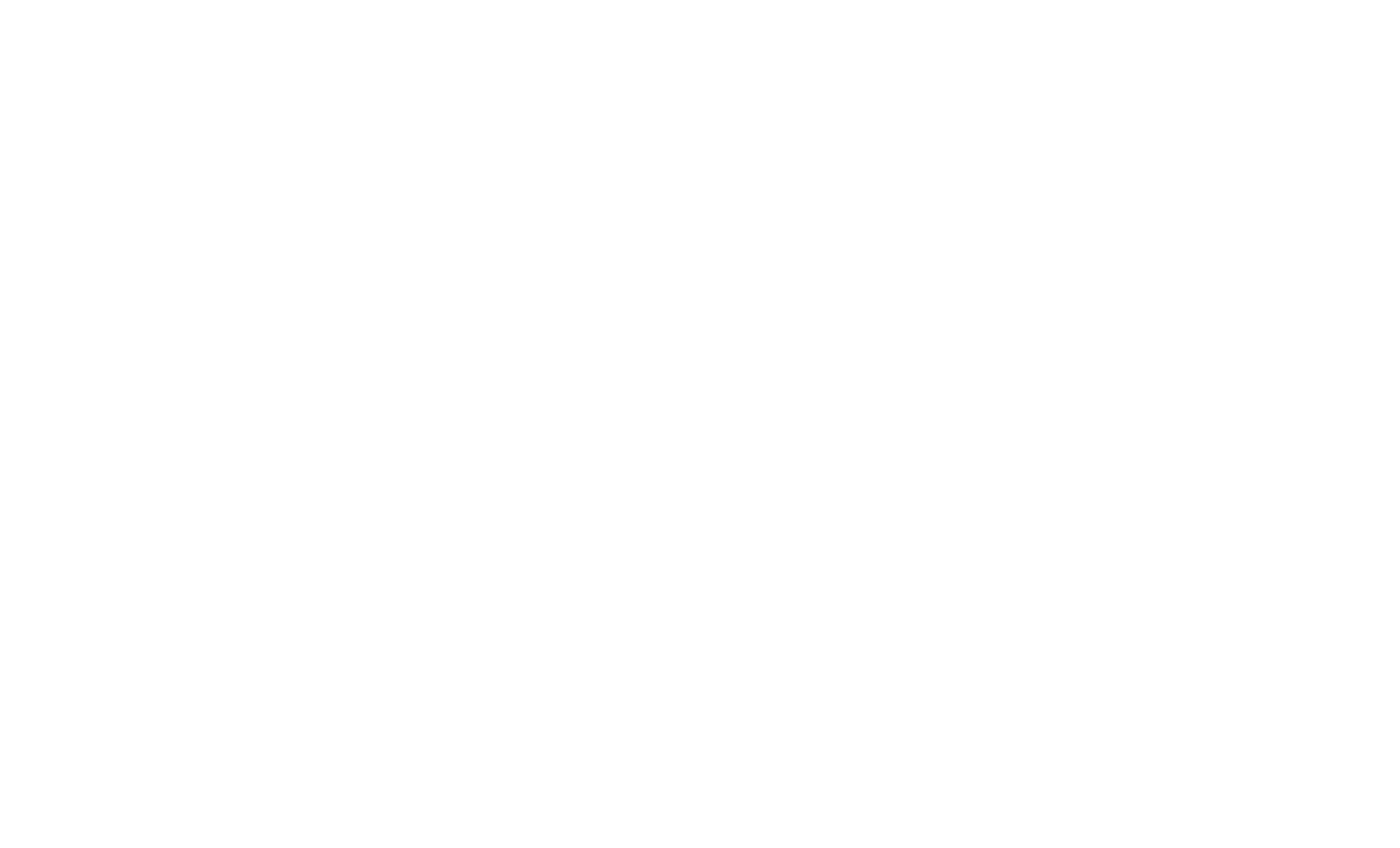 scroll, scrollTop: 0, scrollLeft: 0, axis: both 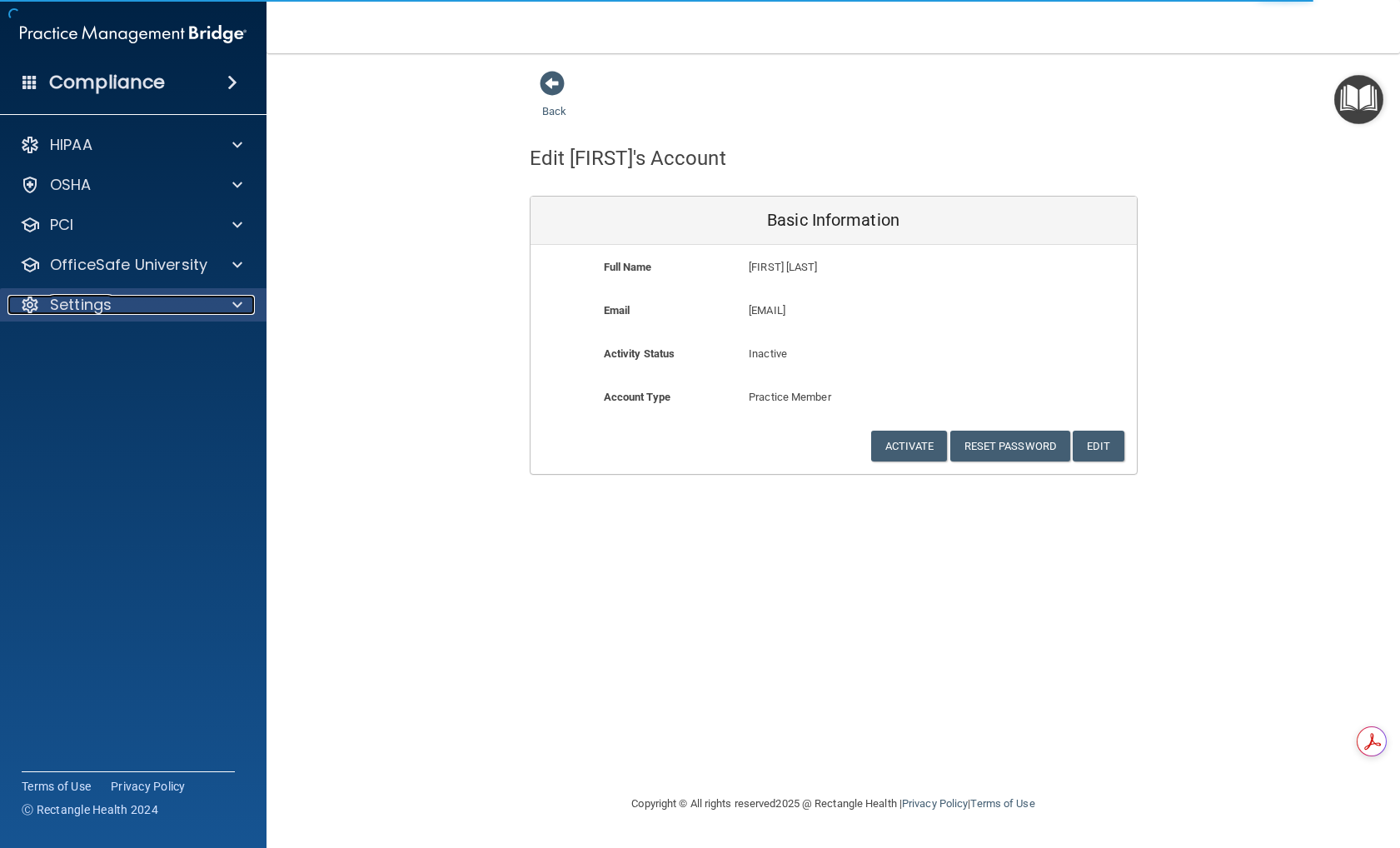 click on "Settings" at bounding box center (111, 305) 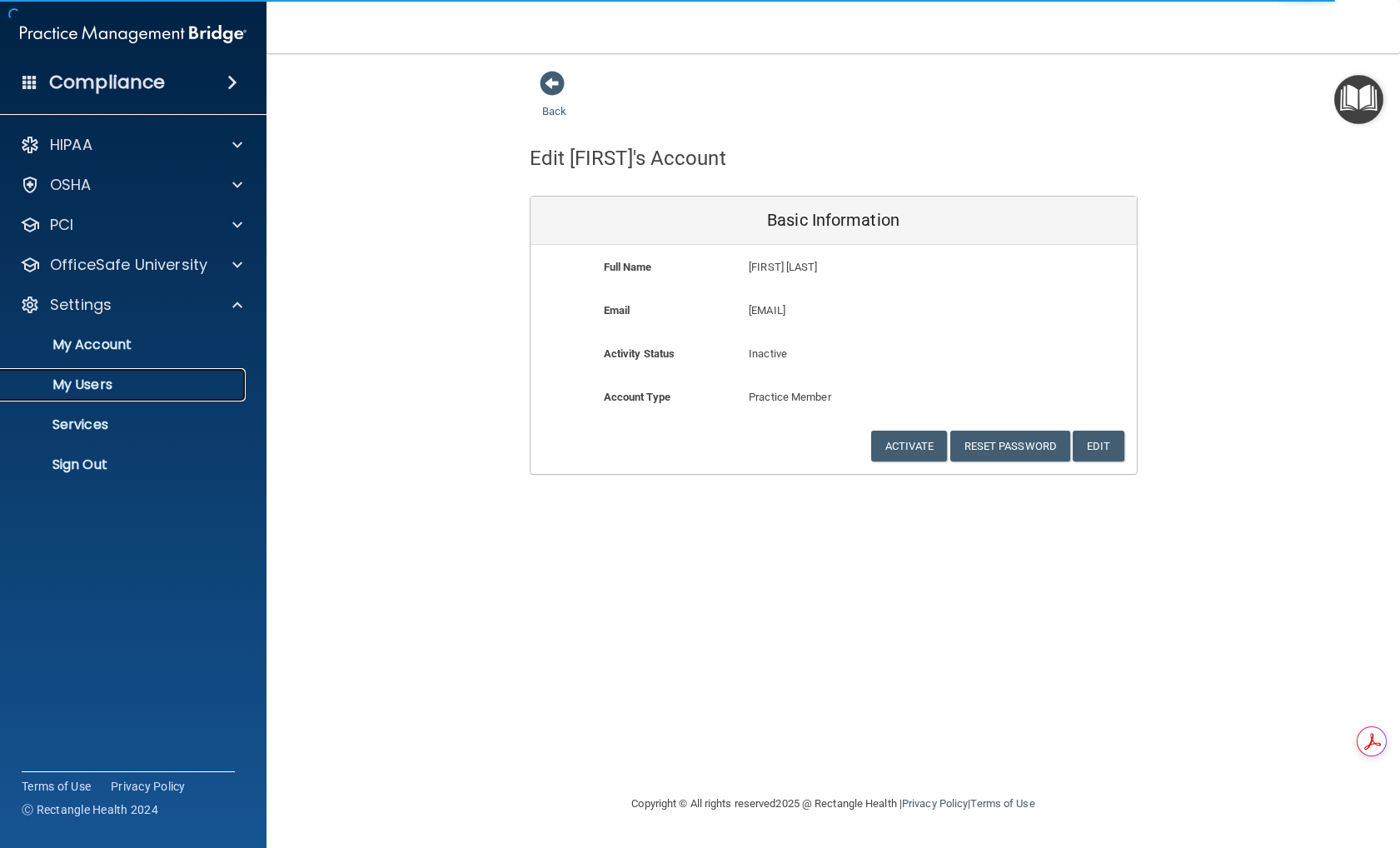 click on "My Users" at bounding box center (124, 385) 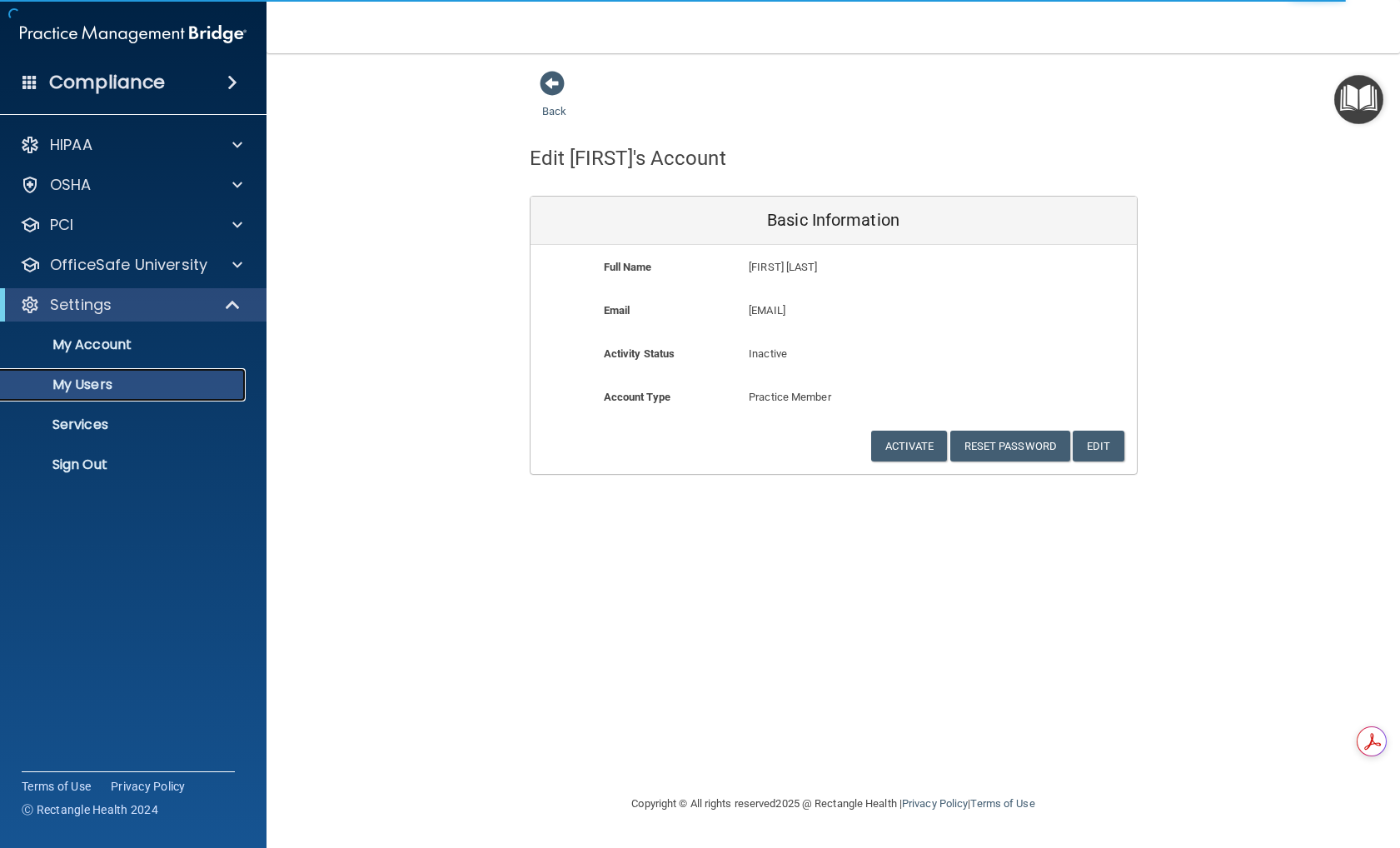 select on "20" 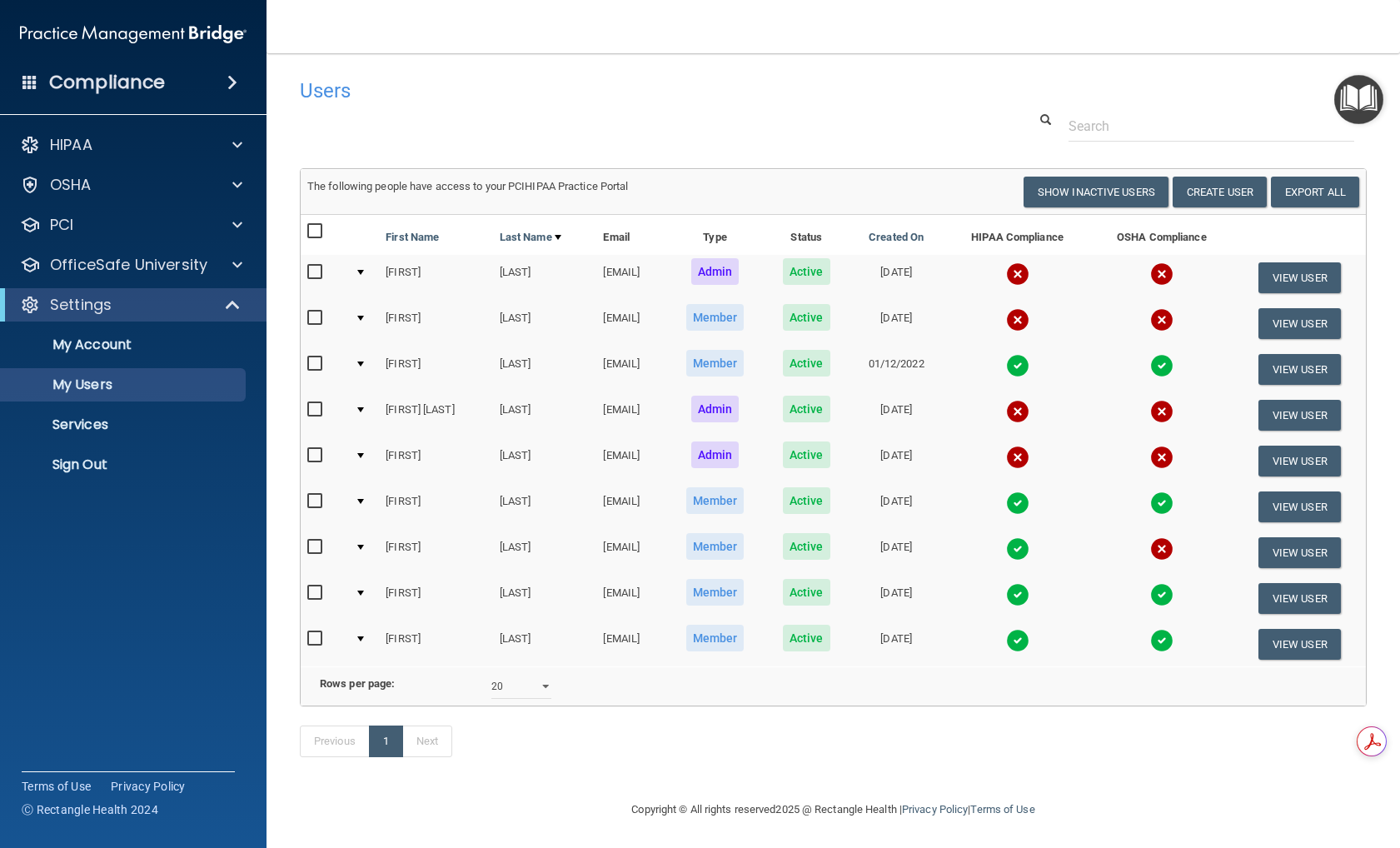 drag, startPoint x: 683, startPoint y: 97, endPoint x: 703, endPoint y: 102, distance: 20.6155 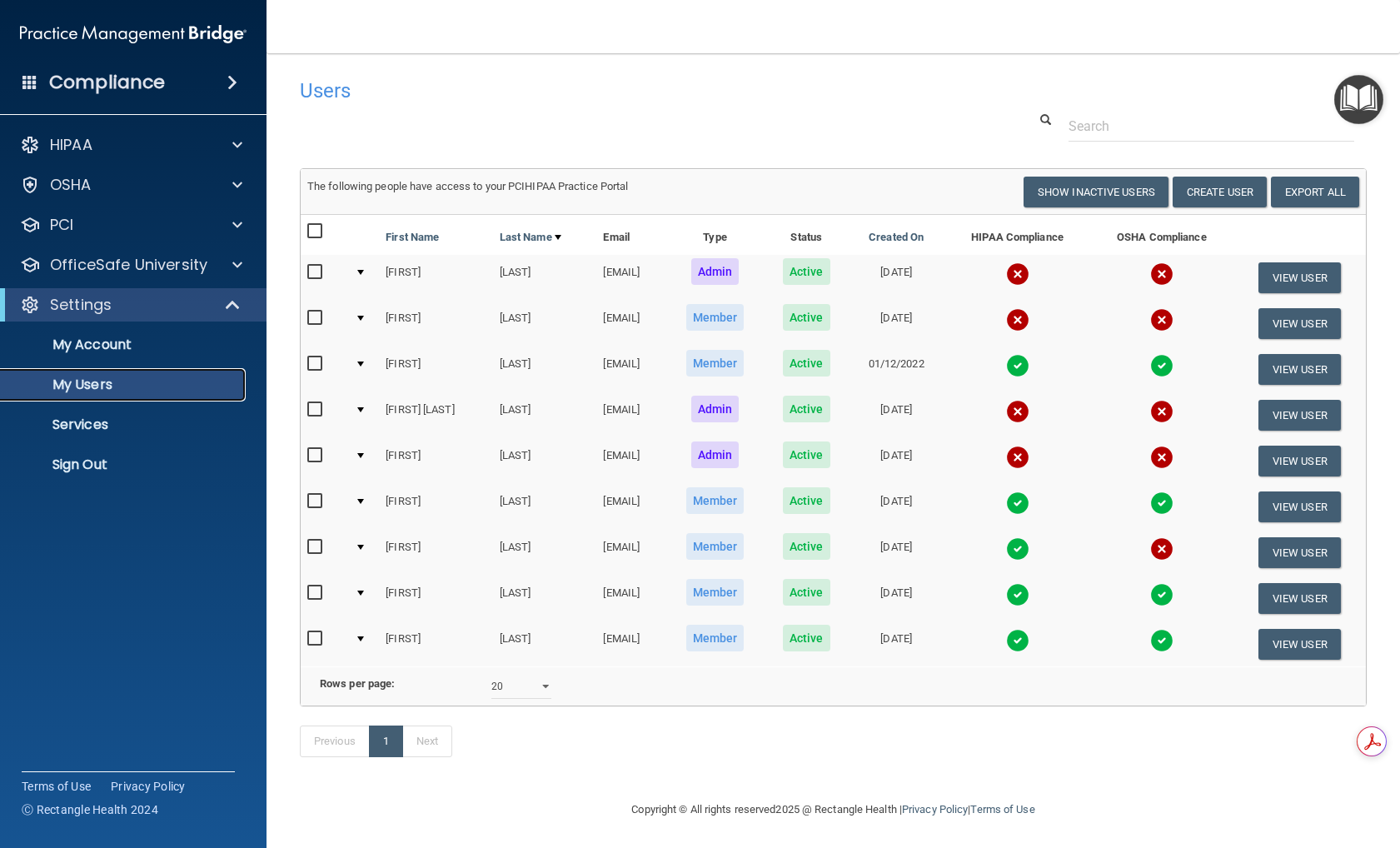 click on "My Users" at bounding box center [124, 385] 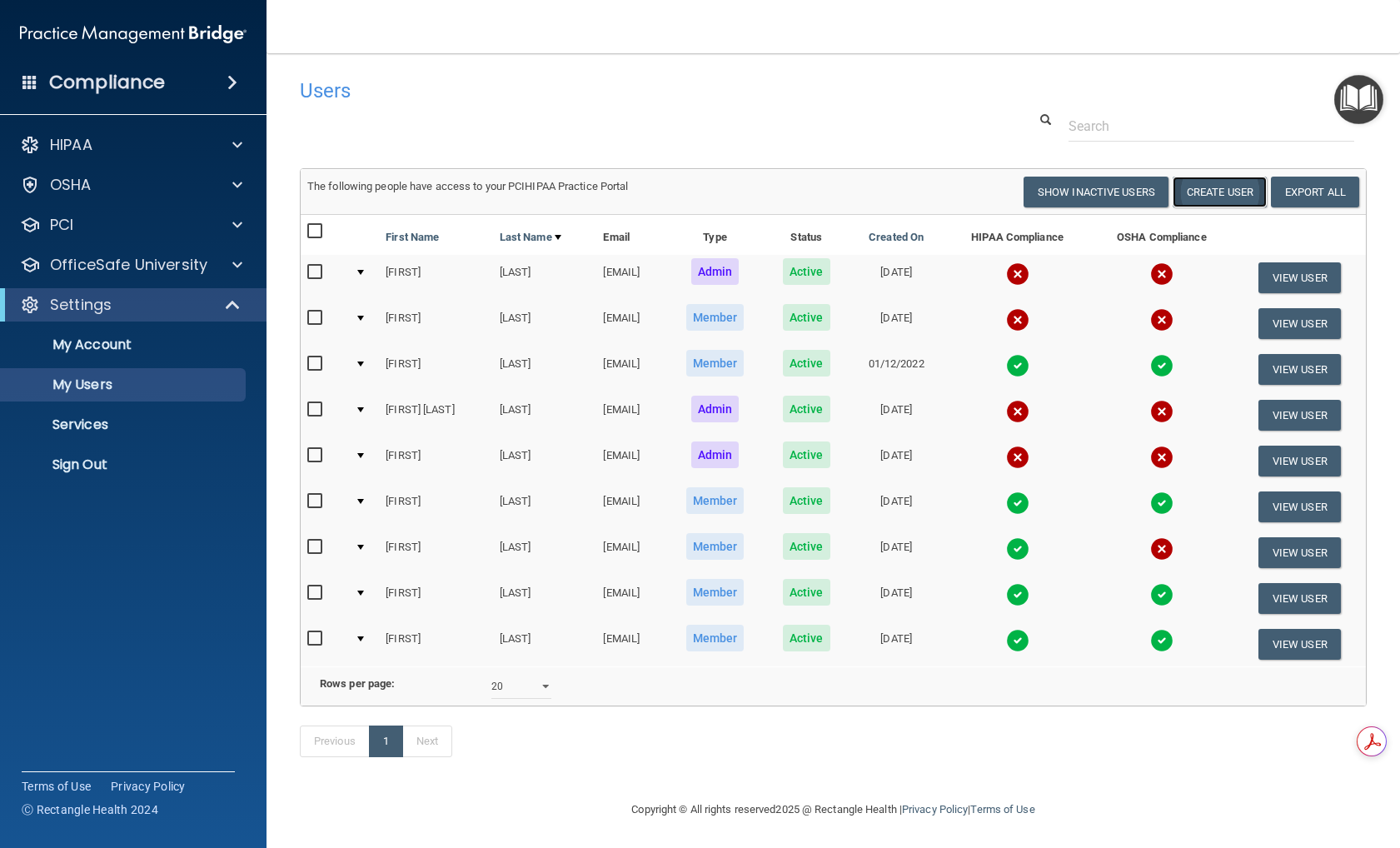 click on "Create User" at bounding box center [1219, 192] 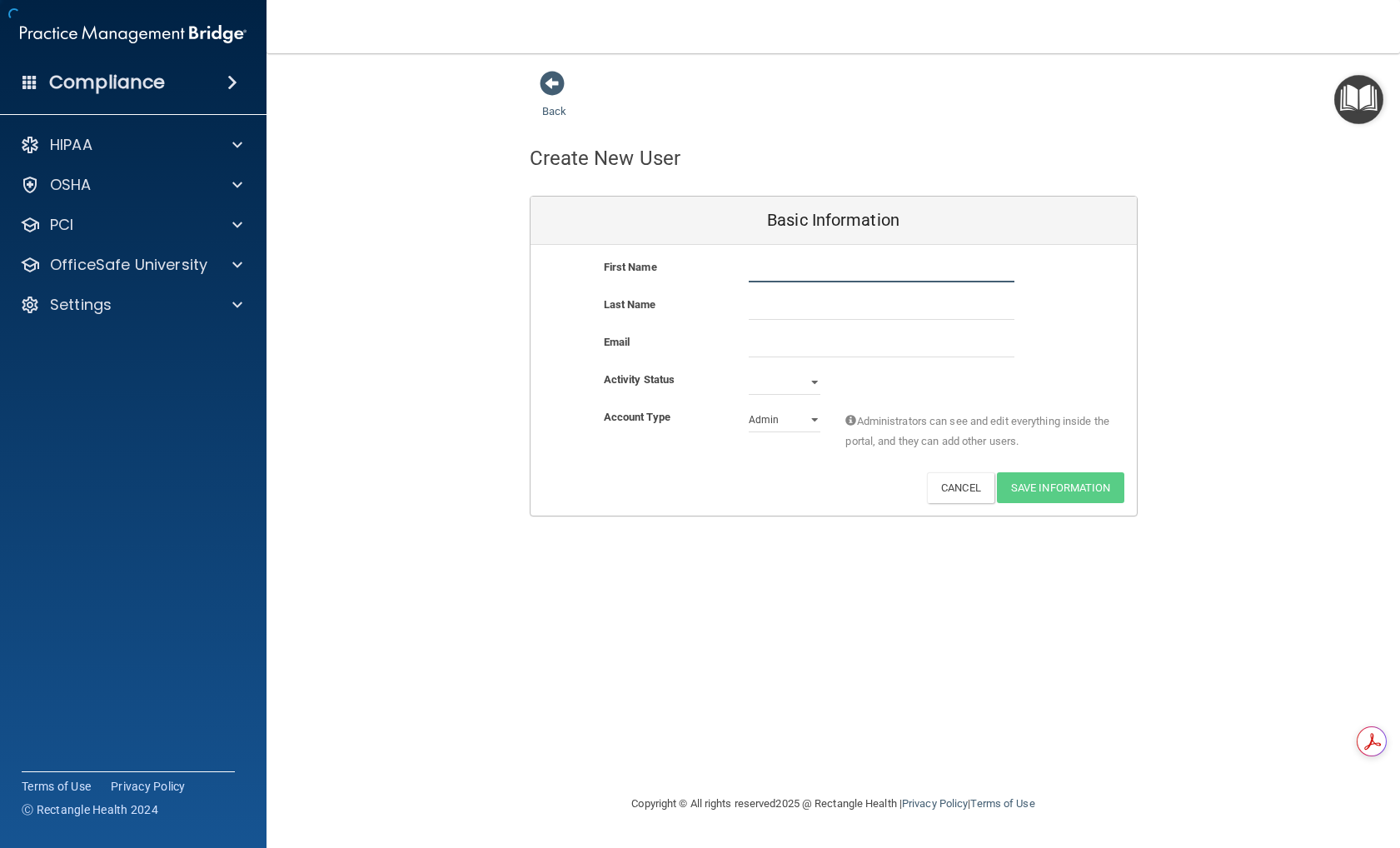 click at bounding box center (881, 270) 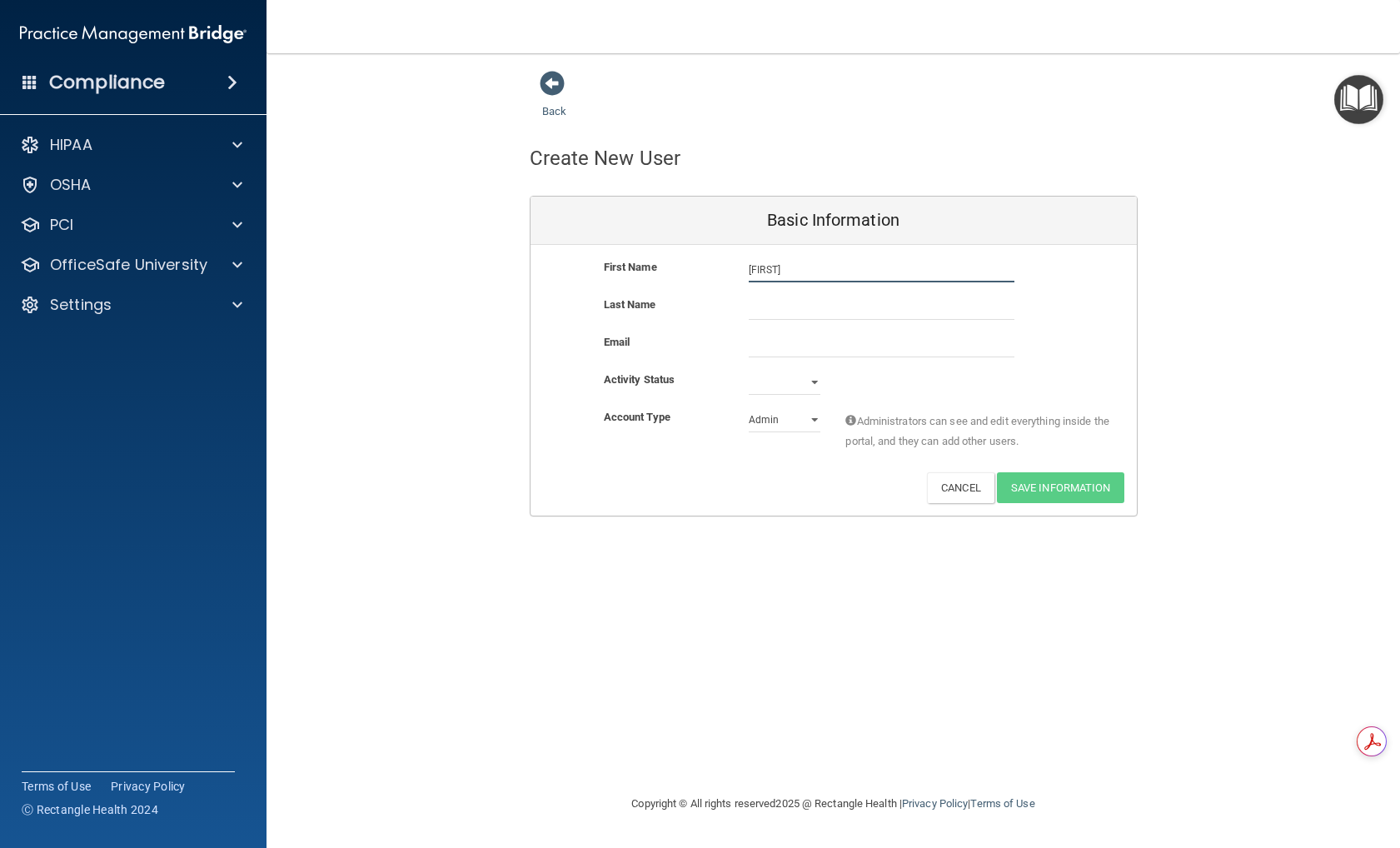 type on "[FIRST]" 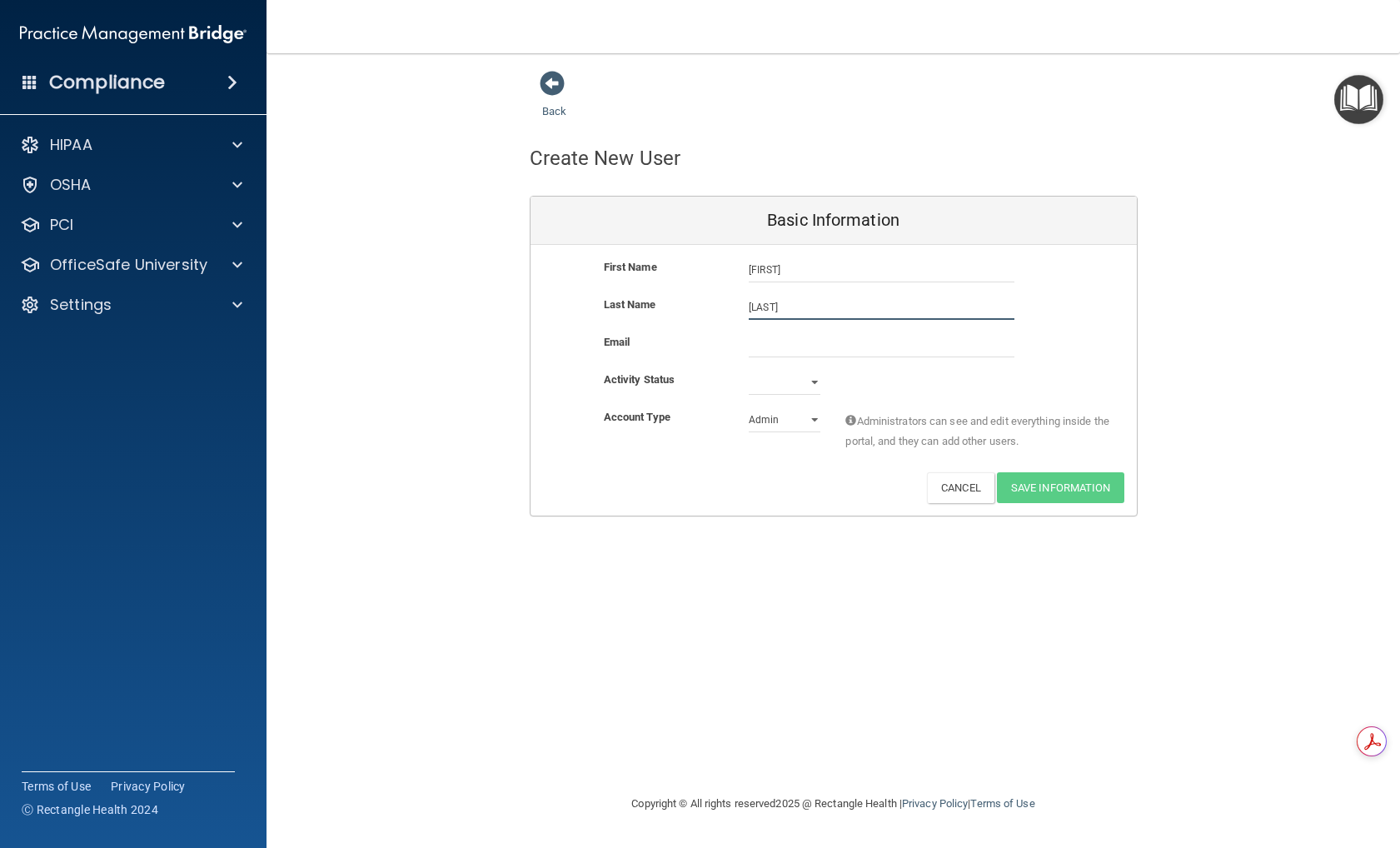 type on "[LAST]" 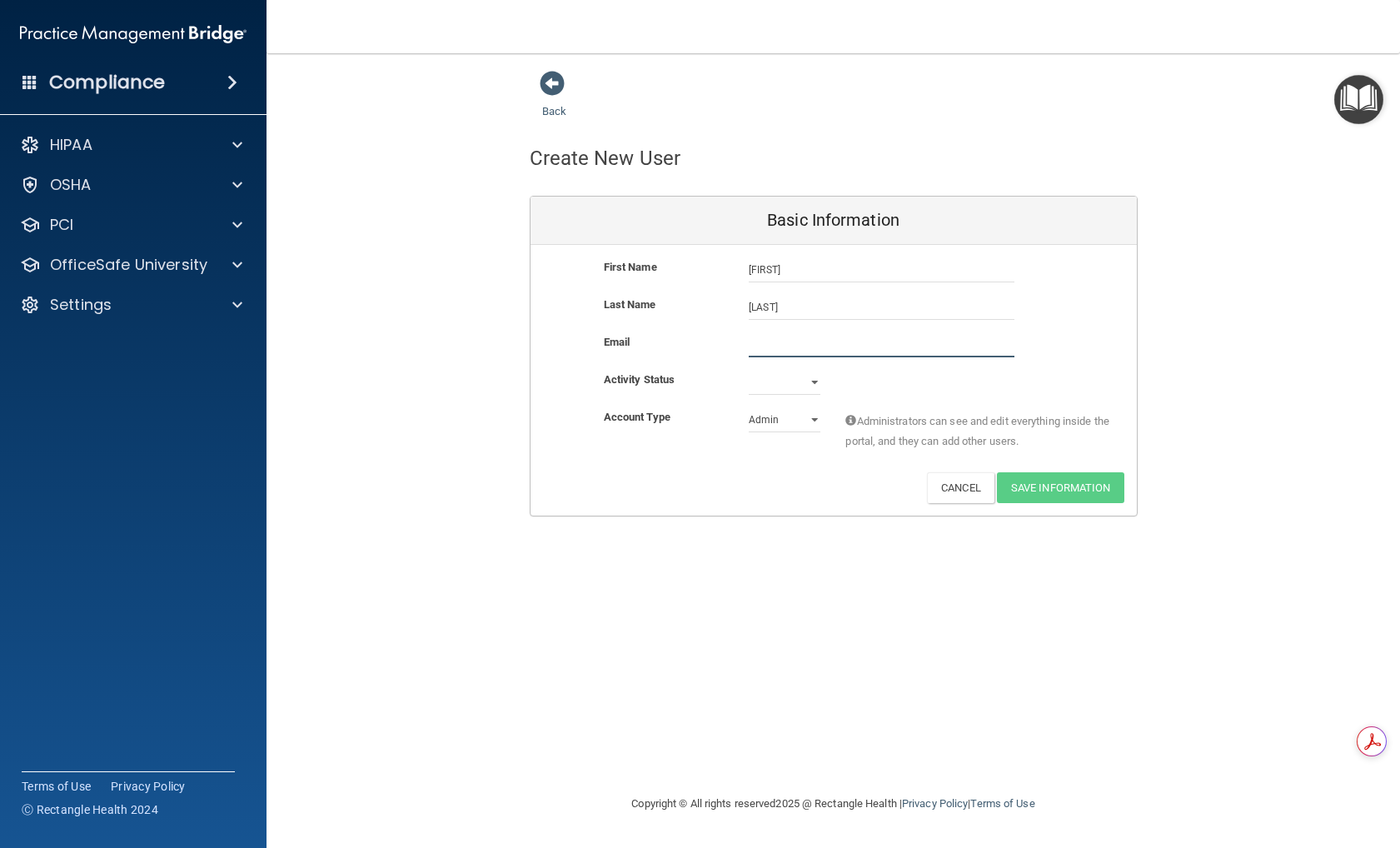click at bounding box center [881, 345] 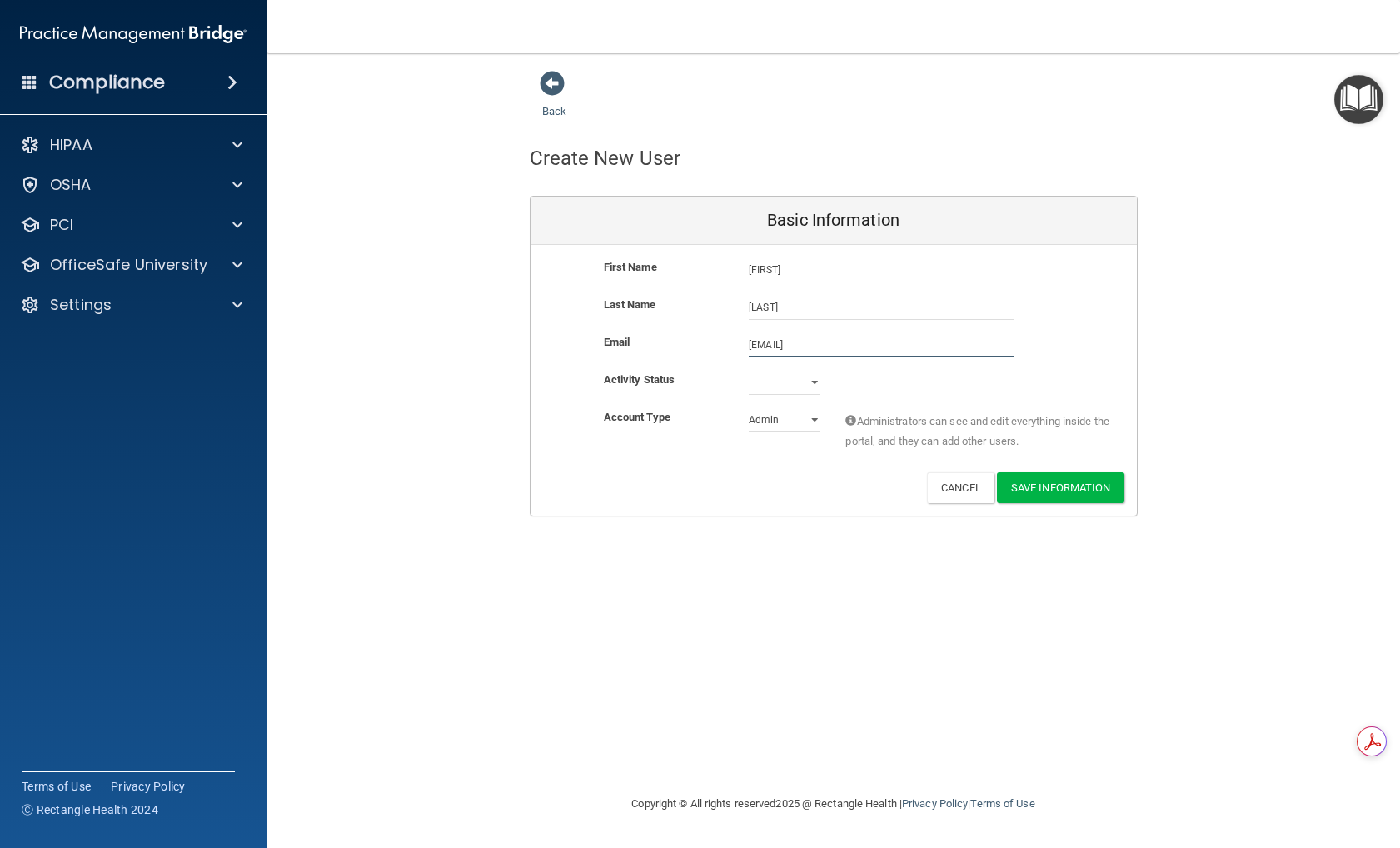 type on "[EMAIL]" 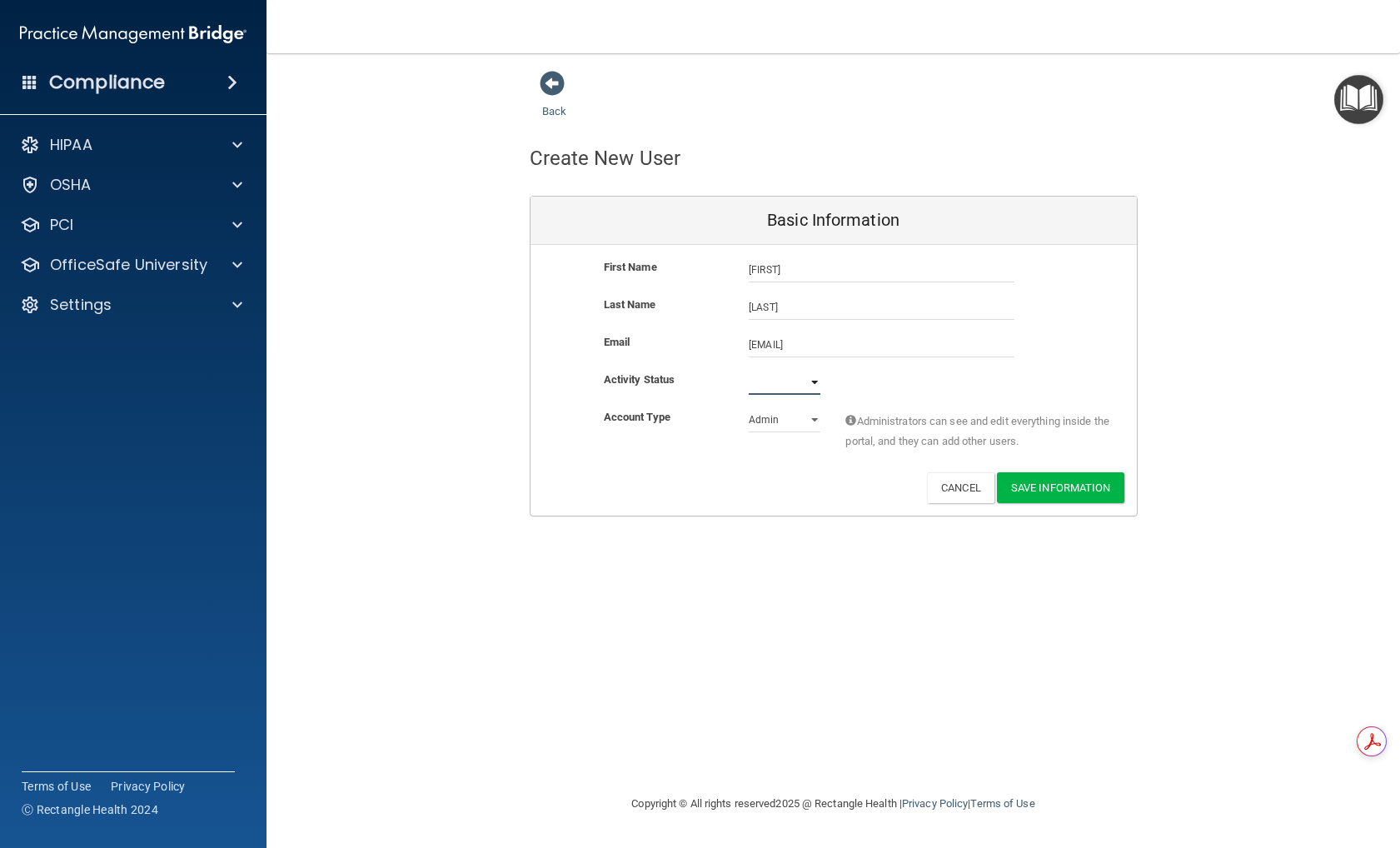 click on "Active  Inactive" at bounding box center [785, 382] 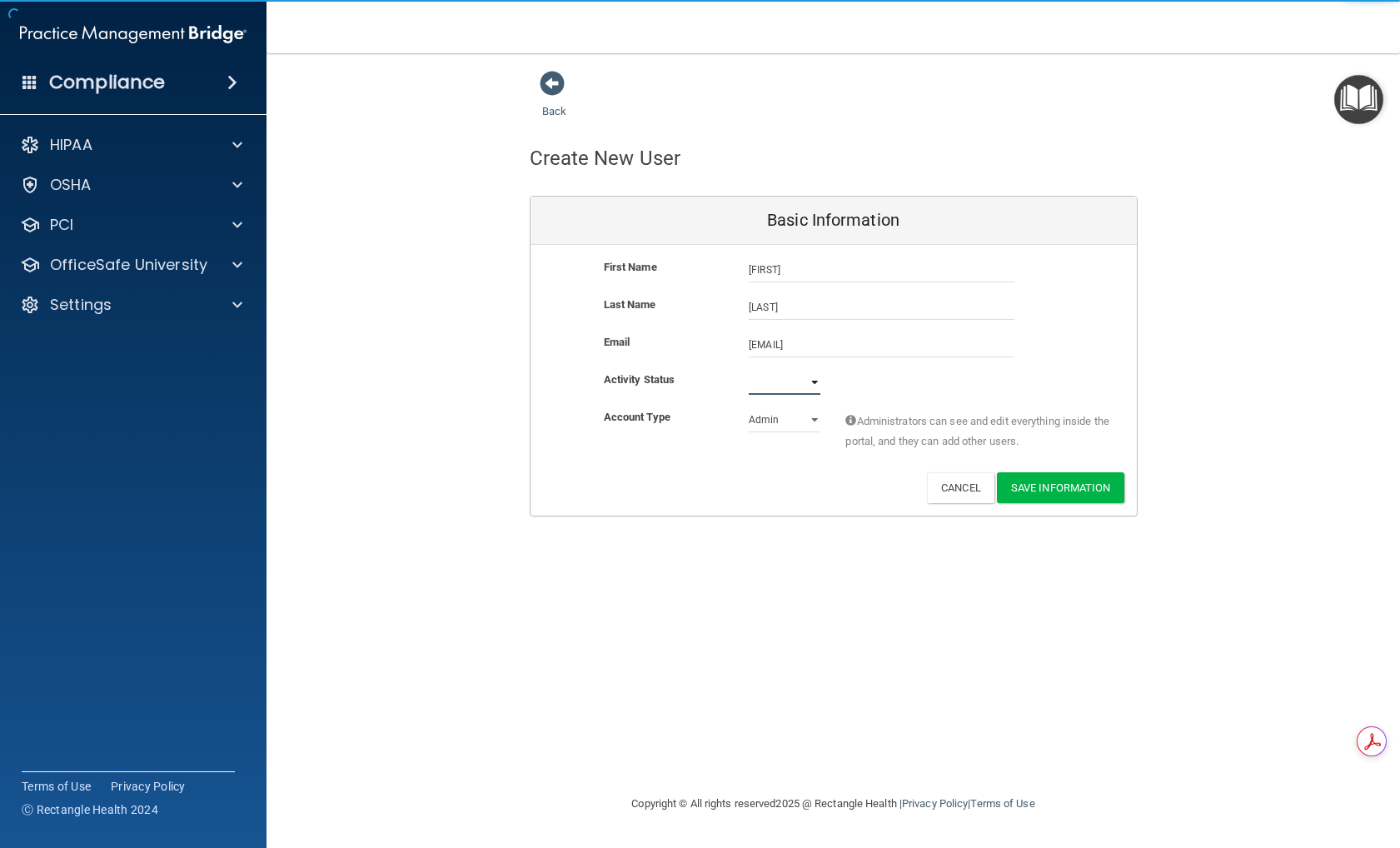 select on "active" 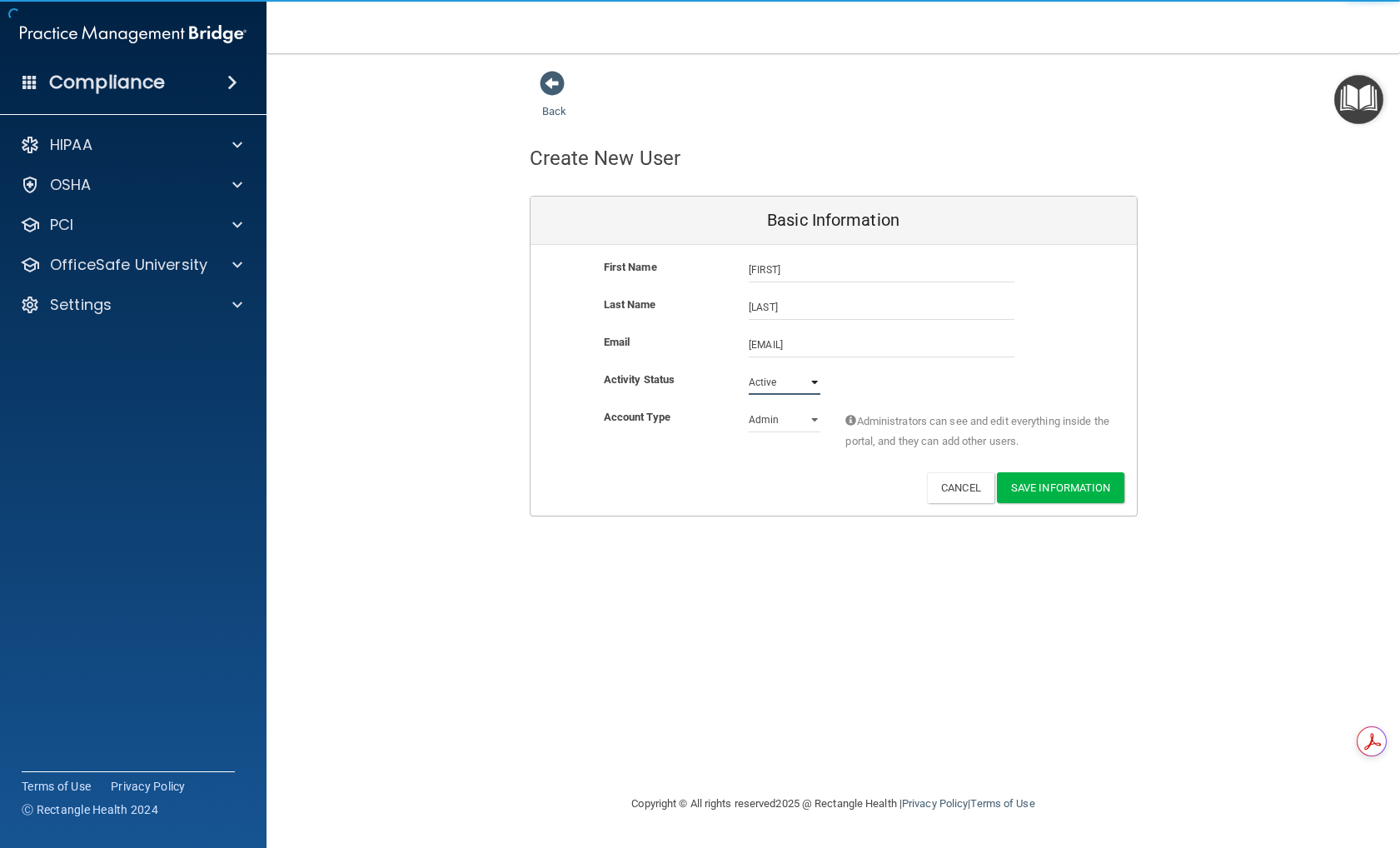 click on "Active  Inactive" at bounding box center (785, 382) 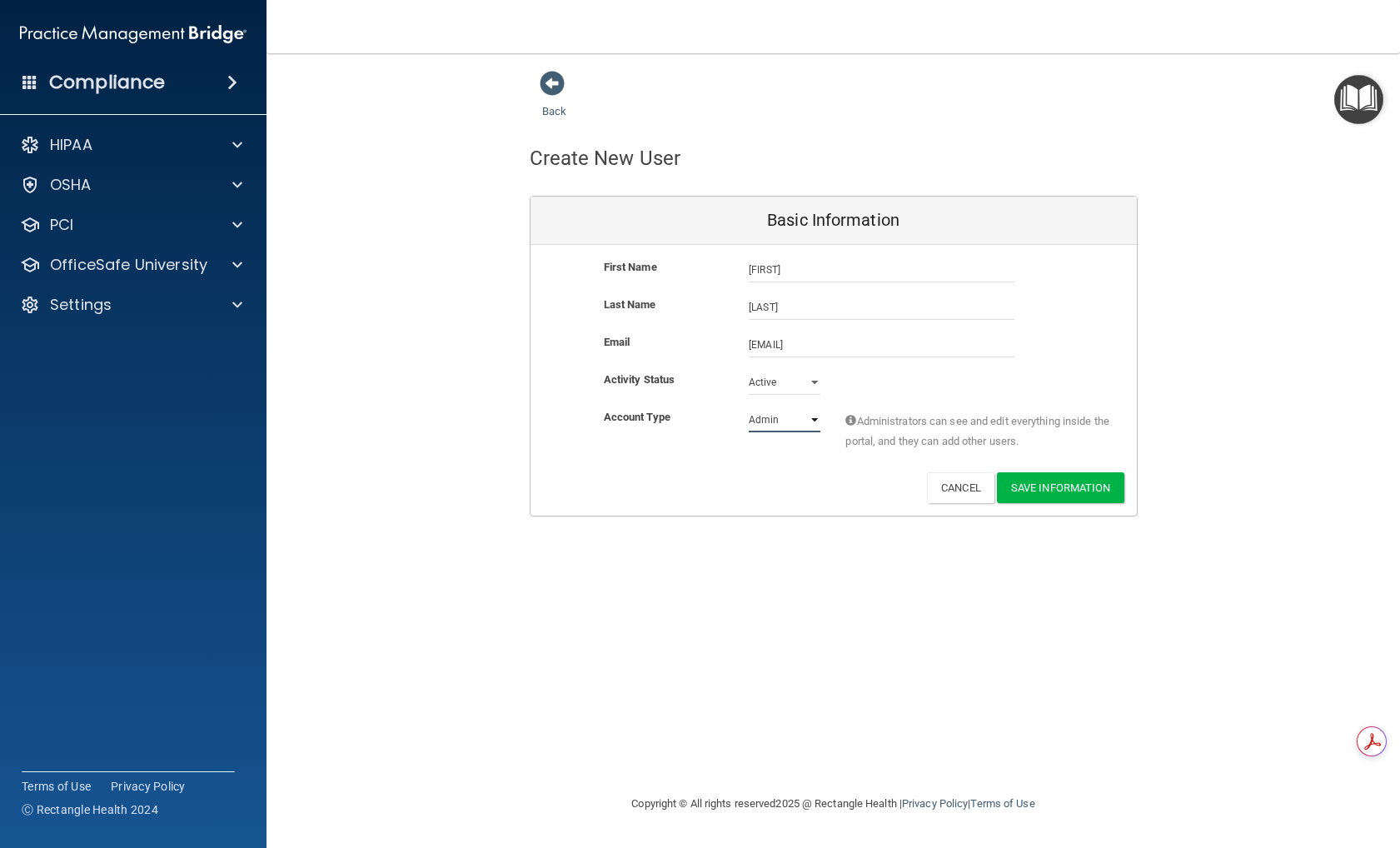 click on "Admin  Member" at bounding box center (785, 420) 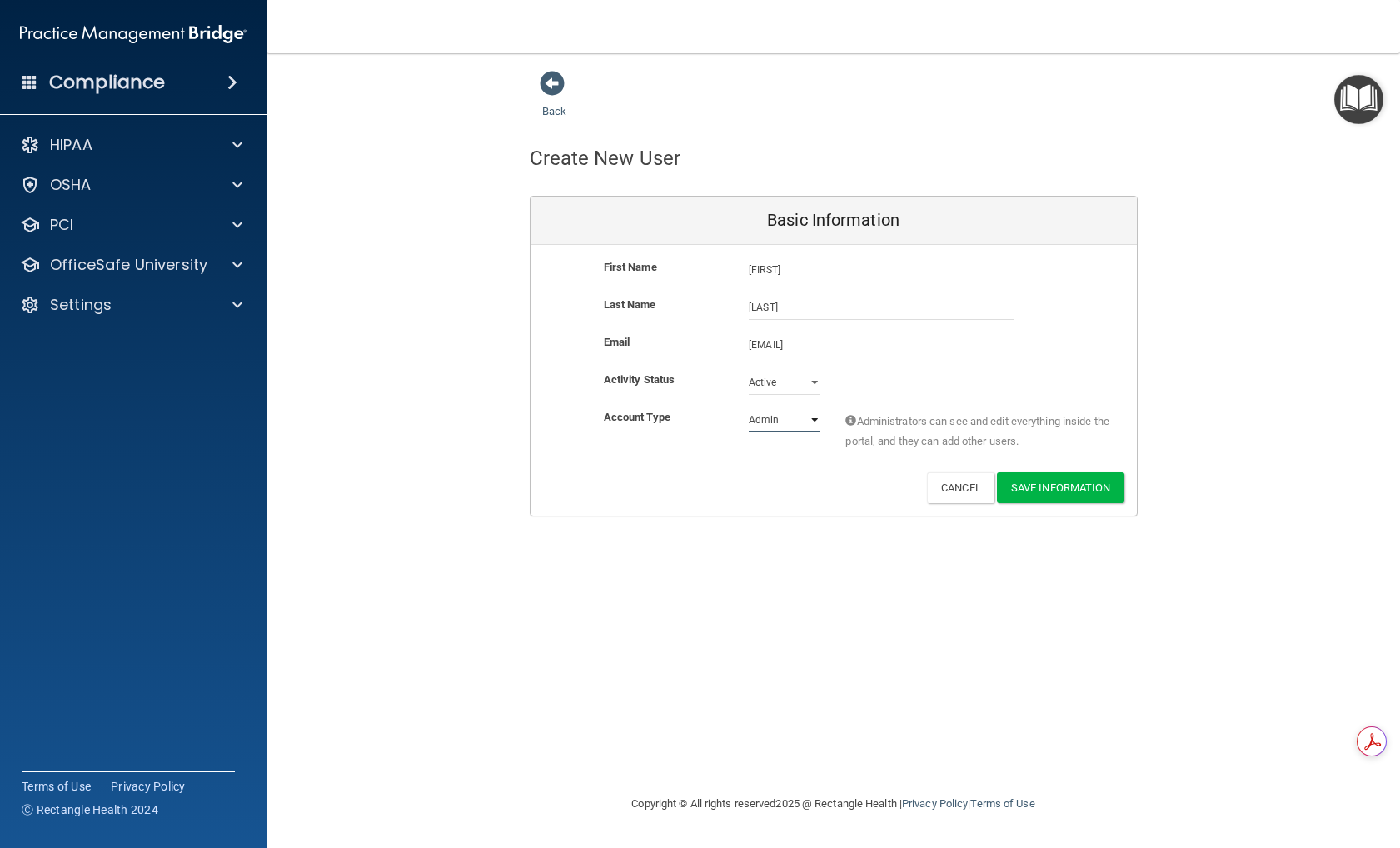 select on "practice_member" 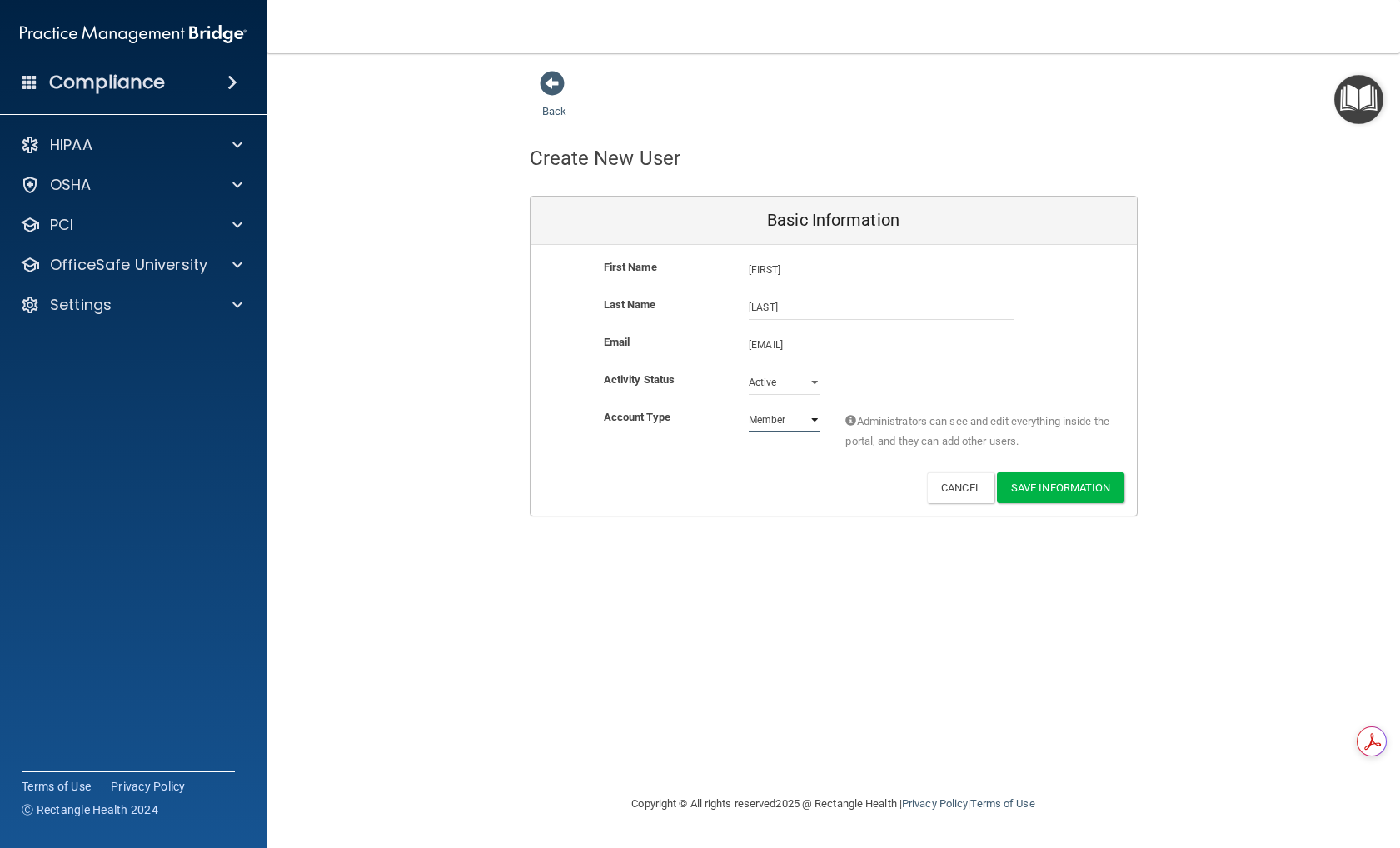 click on "Admin  Member" at bounding box center [785, 420] 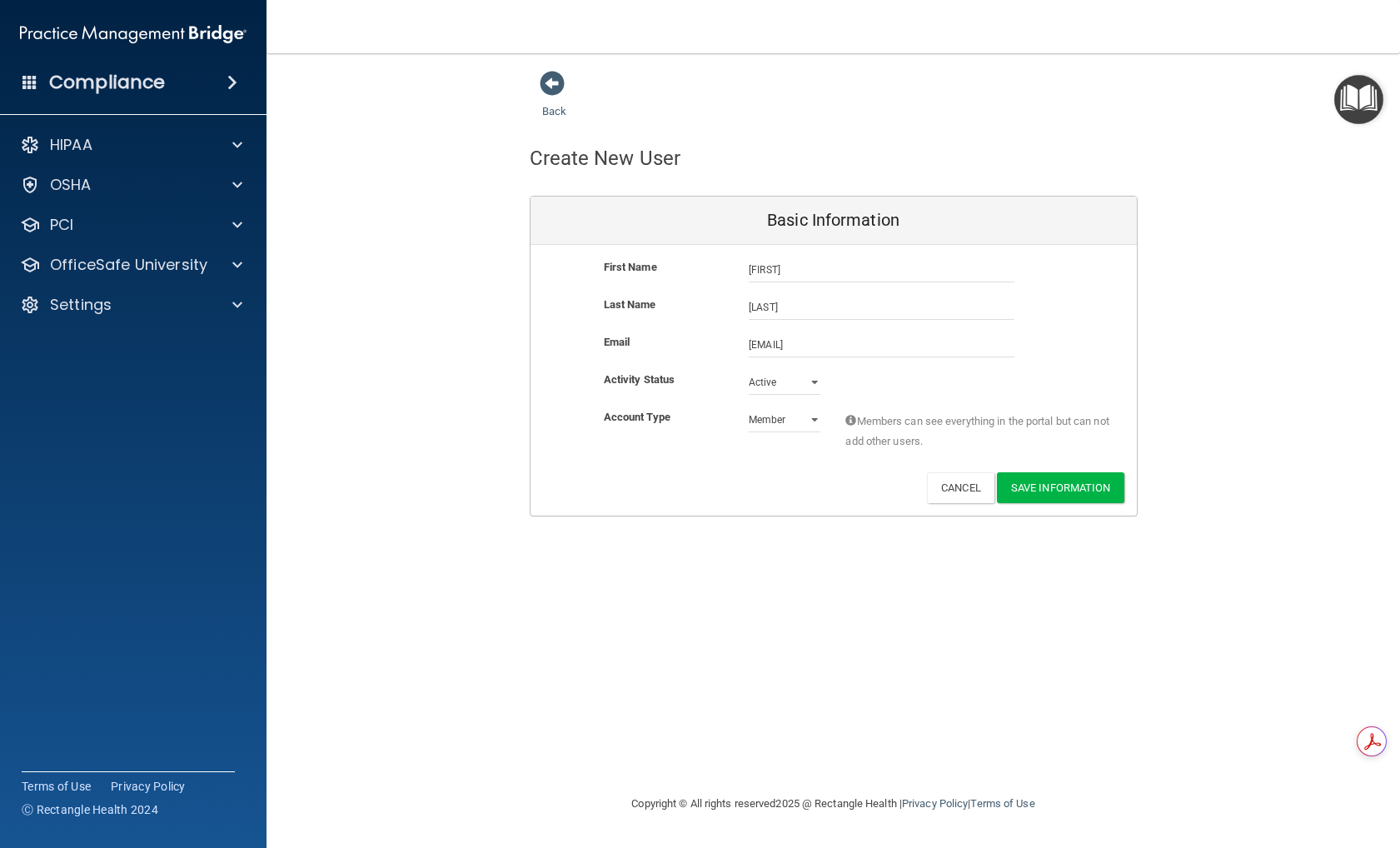 click on "Back              Create New User            Basic Information              First Name       [FIRST] [LAST]   [FIRST]                   Last Name       [LAST]                     Email           [EMAIL]   [EMAIL]                       Activity Status            Active          Active  Inactive                    Account Type          Practice Member                Admin  Member          Financial Institution          Business Associate Admin  Business Associate Member           Members can see everything in the portal but can not add other users.                      Deactivate    Reset Password   Edit     Cancel   Save Information                   You've successfully edited [FIRST]'s Information.               Error! The user couldn't be saved.                 You've successfully saved {is_new? 'New User' : 'User Basic'} Information." at bounding box center (833, 423) 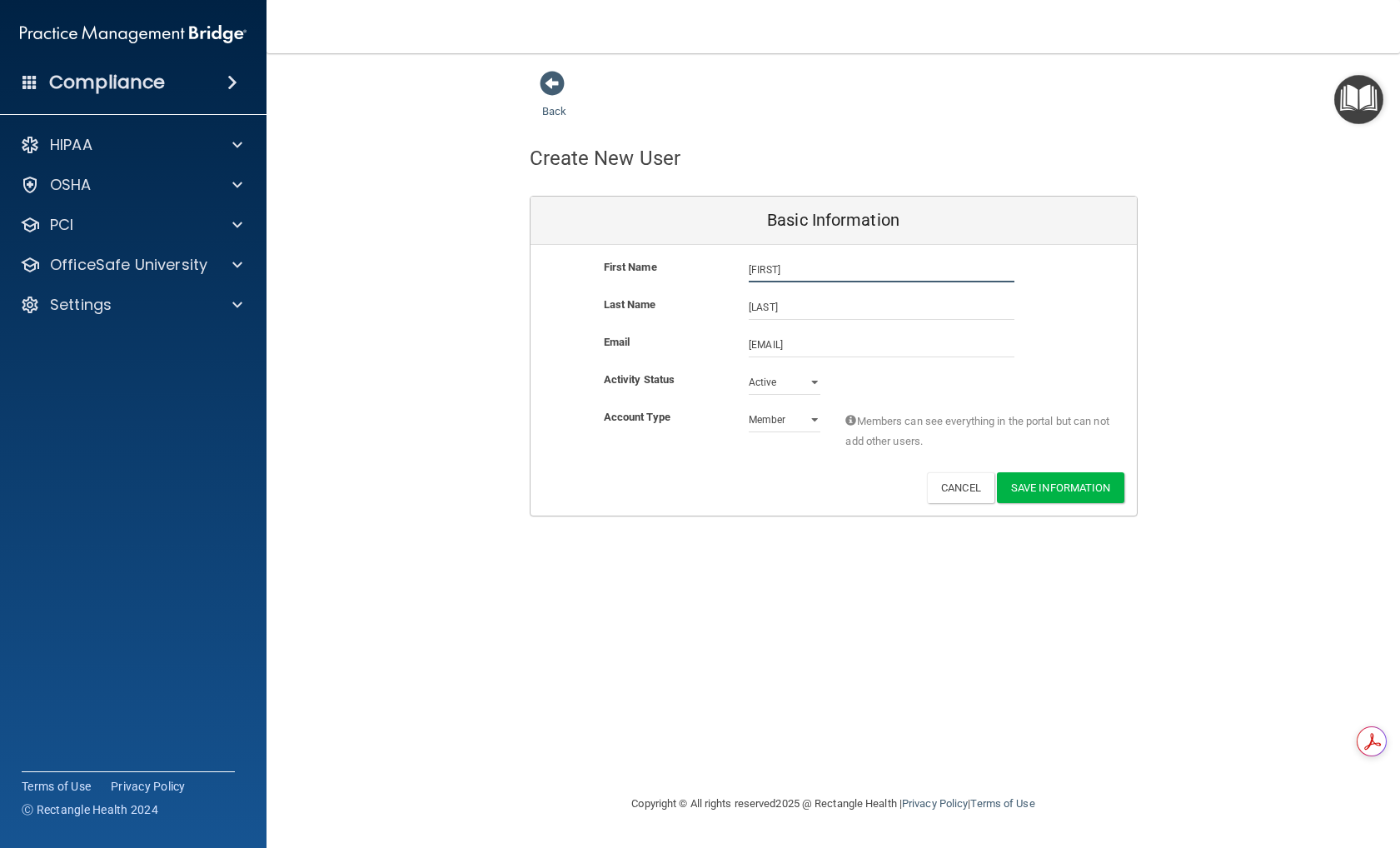 click on "[FIRST]" at bounding box center [881, 270] 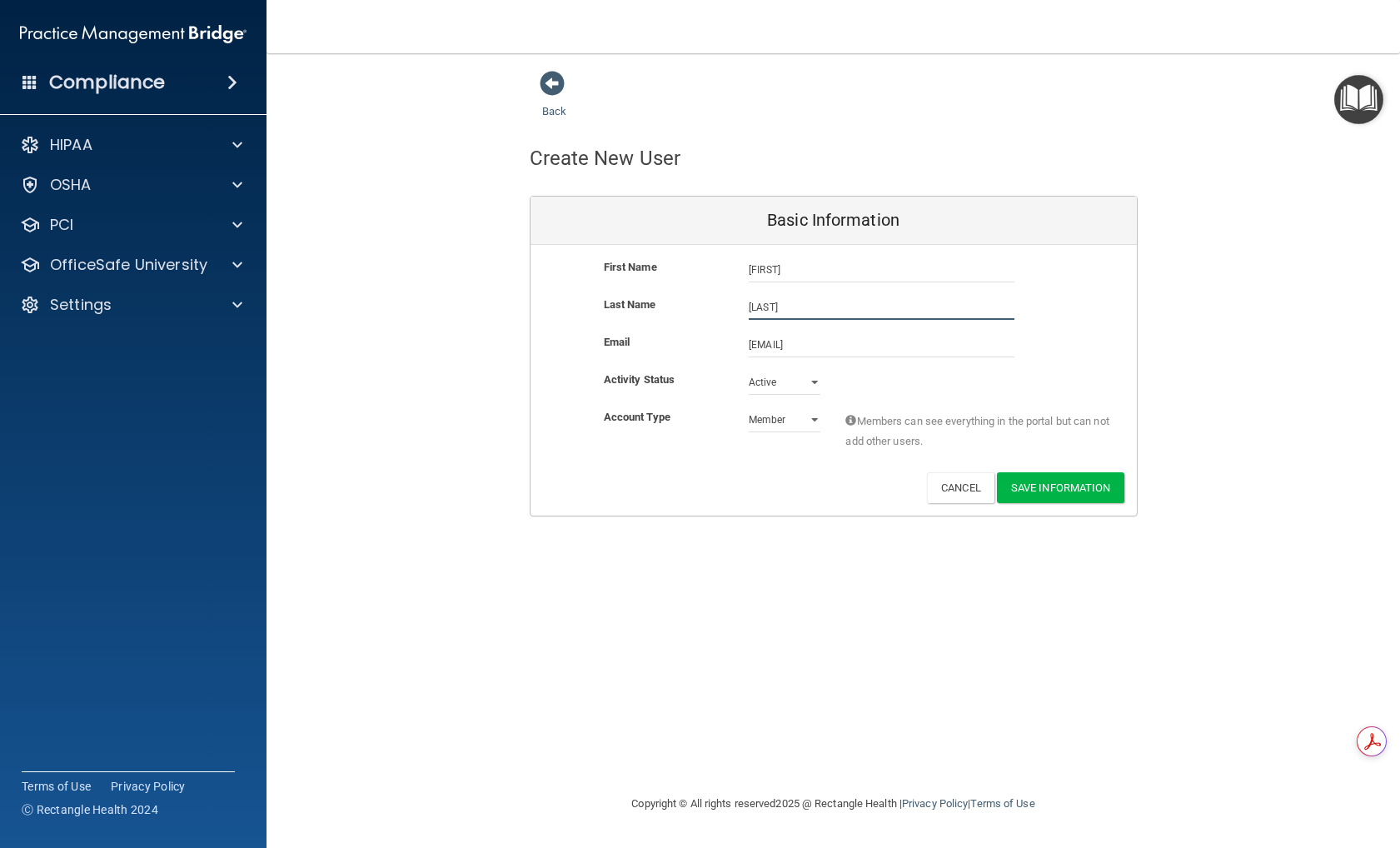 click on "[LAST]" at bounding box center (881, 307) 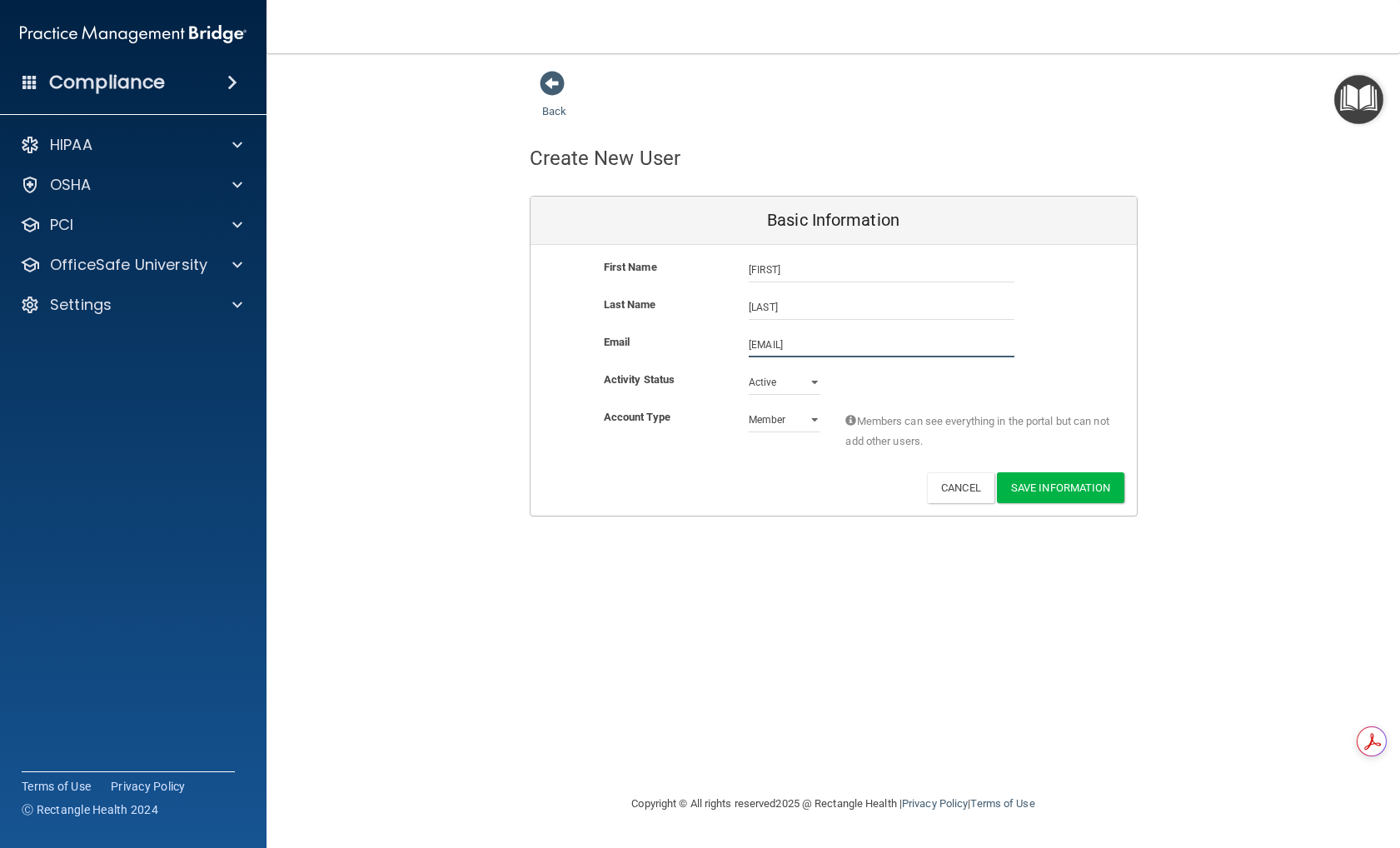click on "[EMAIL]" at bounding box center (881, 345) 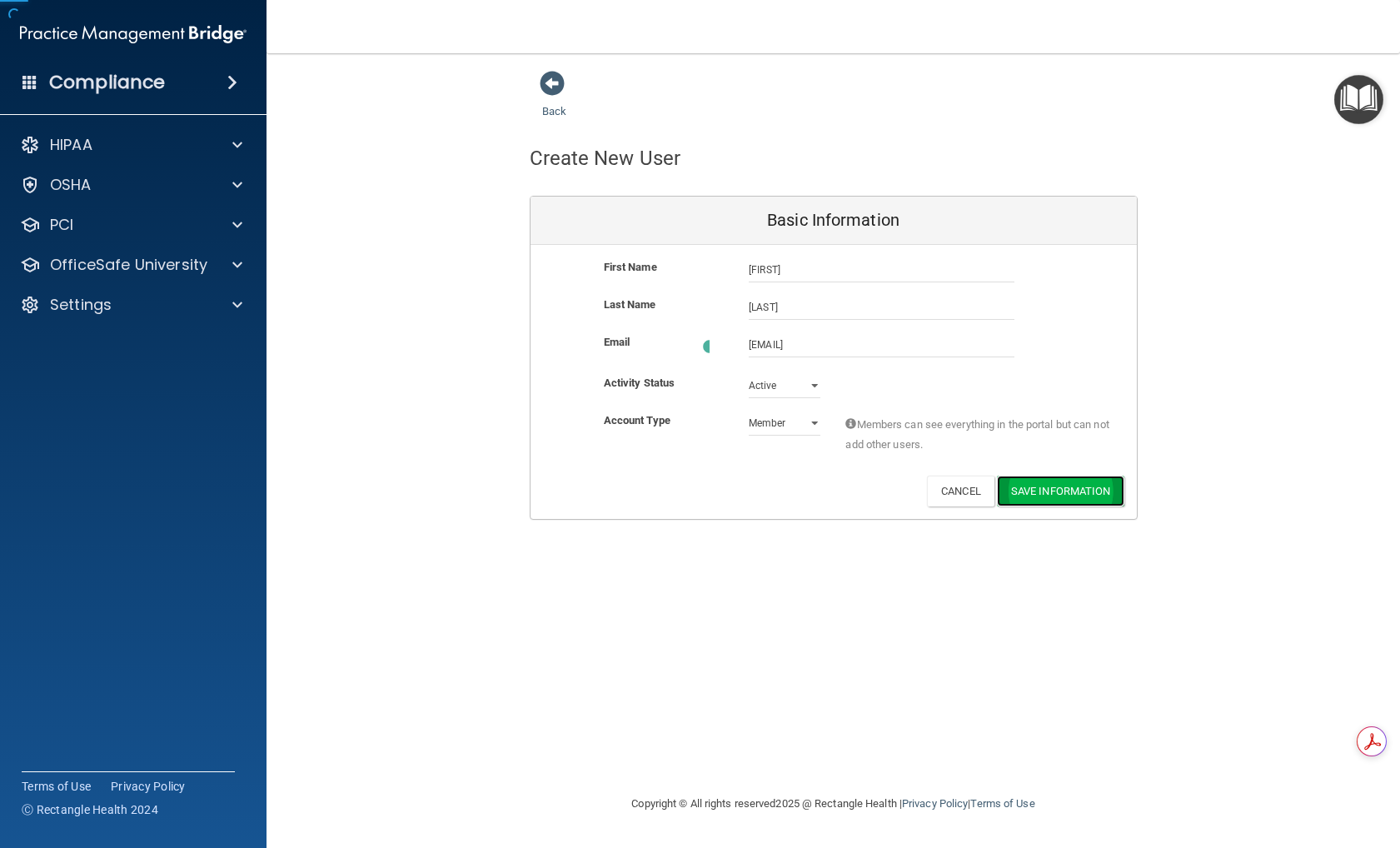 click on "Save Information" at bounding box center (1060, 491) 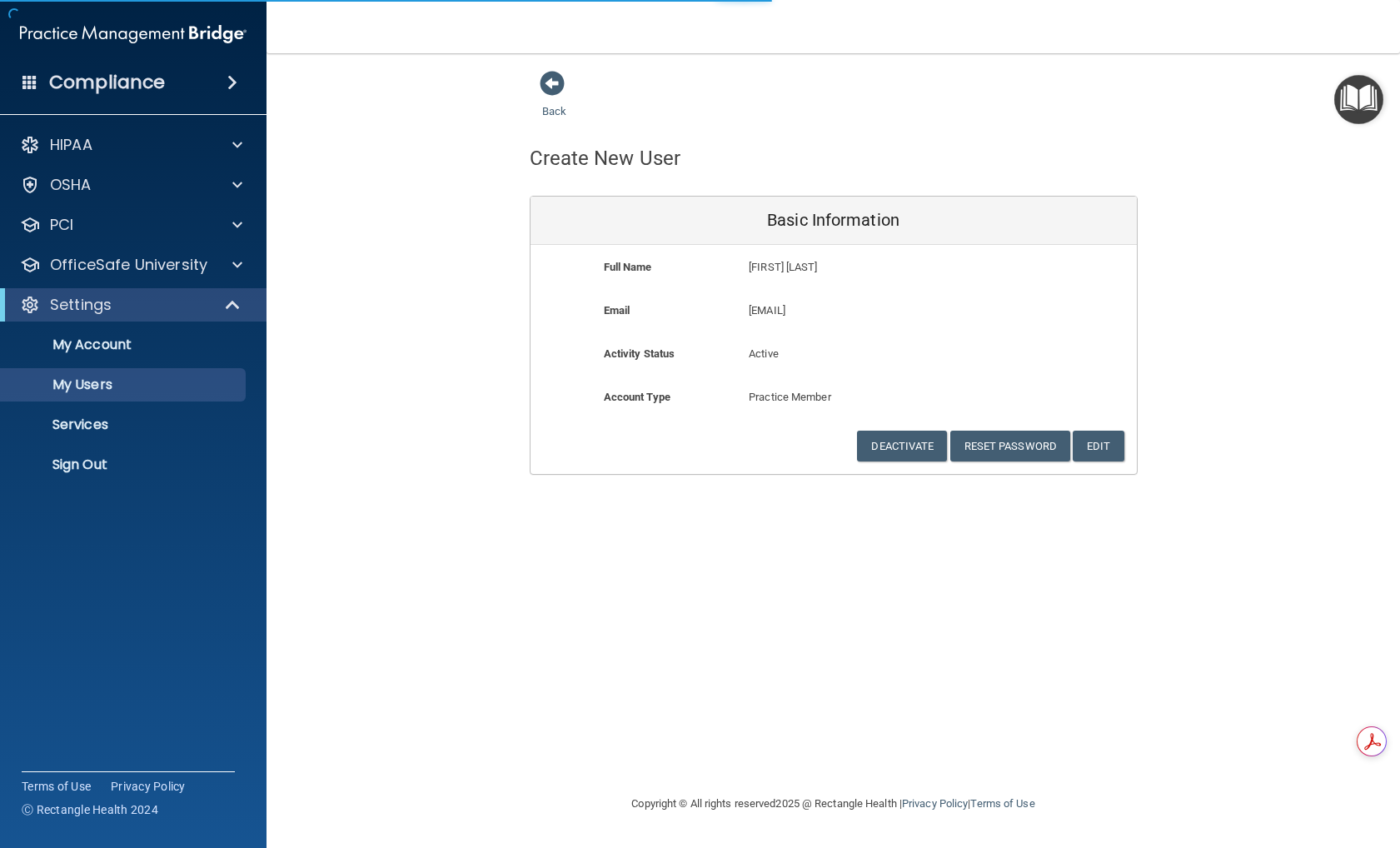 select on "20" 